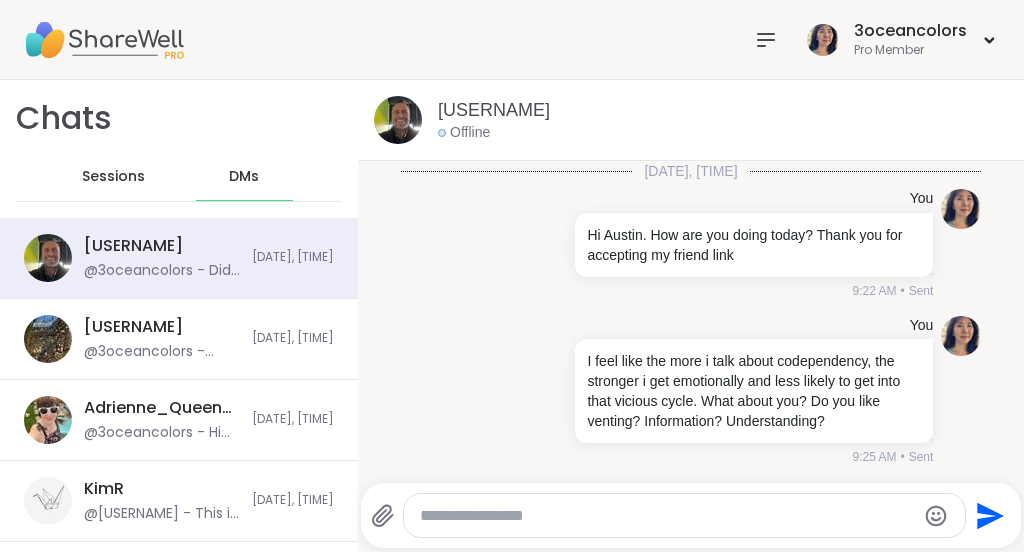 scroll, scrollTop: 0, scrollLeft: 0, axis: both 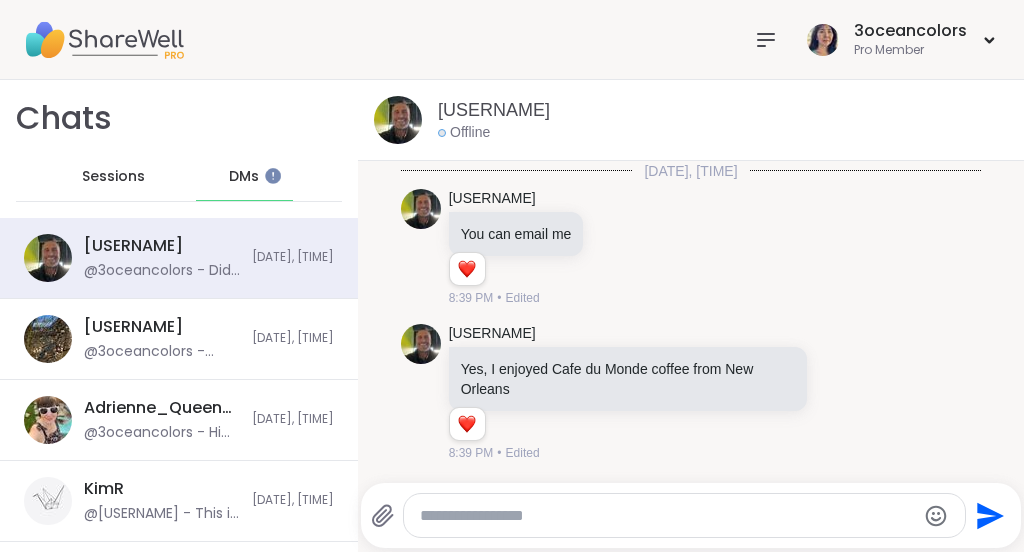 click on "Sessions" at bounding box center (113, 177) 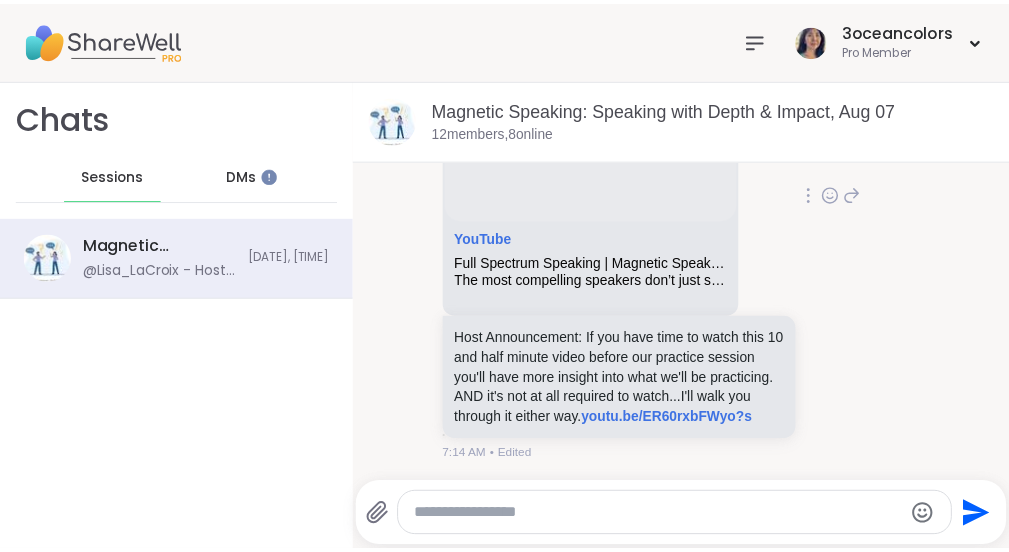 scroll, scrollTop: 299, scrollLeft: 0, axis: vertical 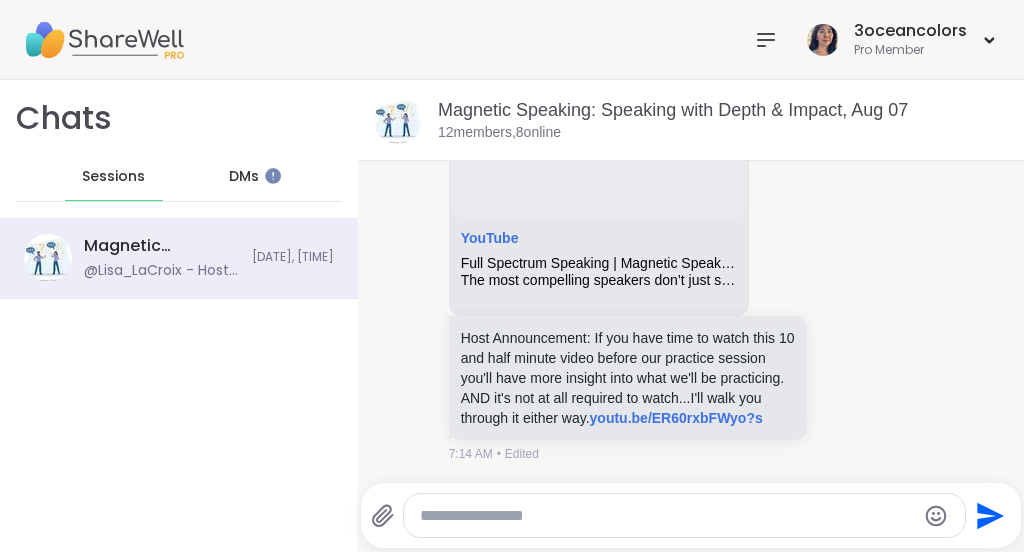 click 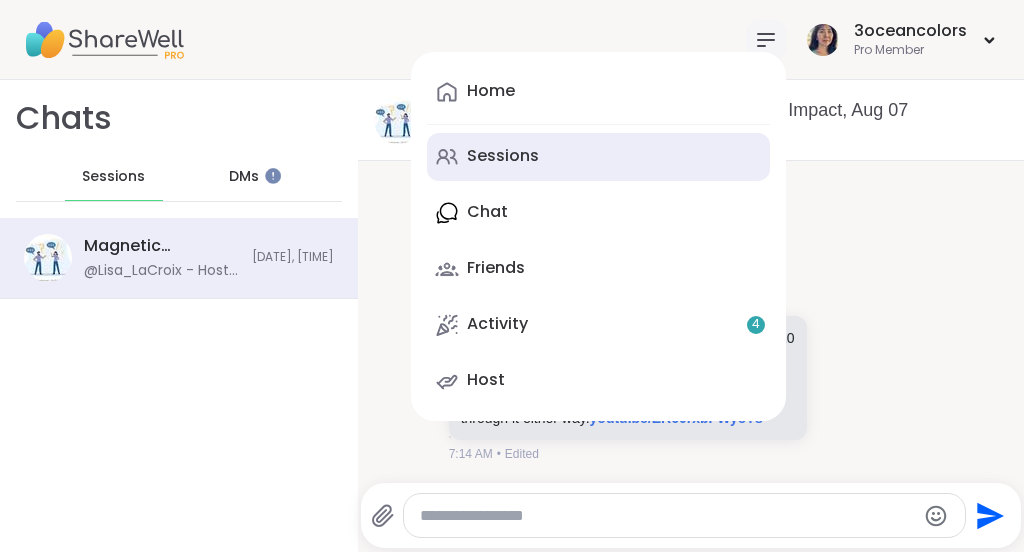click on "Sessions" at bounding box center [503, 156] 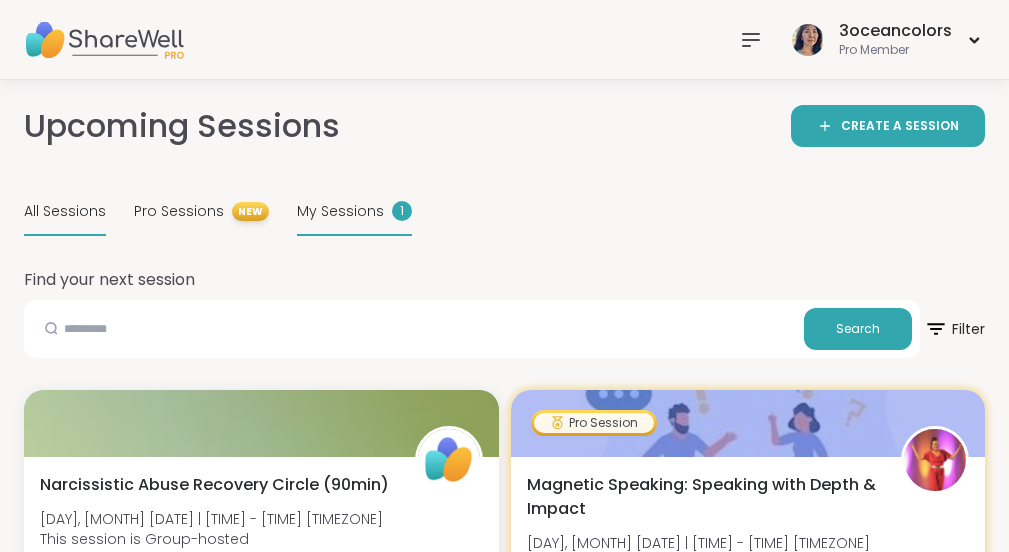 click on "My Sessions" at bounding box center (340, 211) 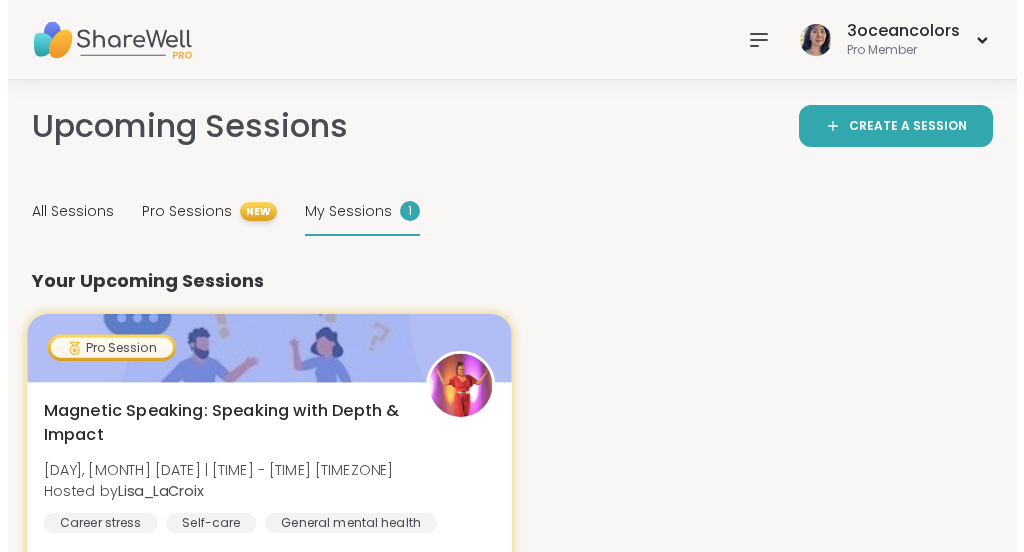 scroll, scrollTop: 85, scrollLeft: 0, axis: vertical 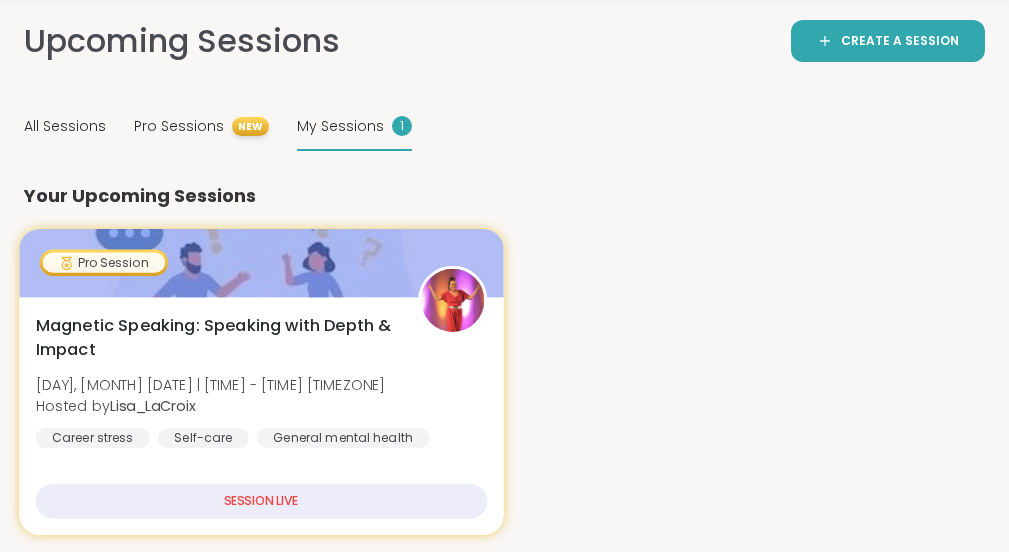 click on "SESSION LIVE" at bounding box center [261, 501] 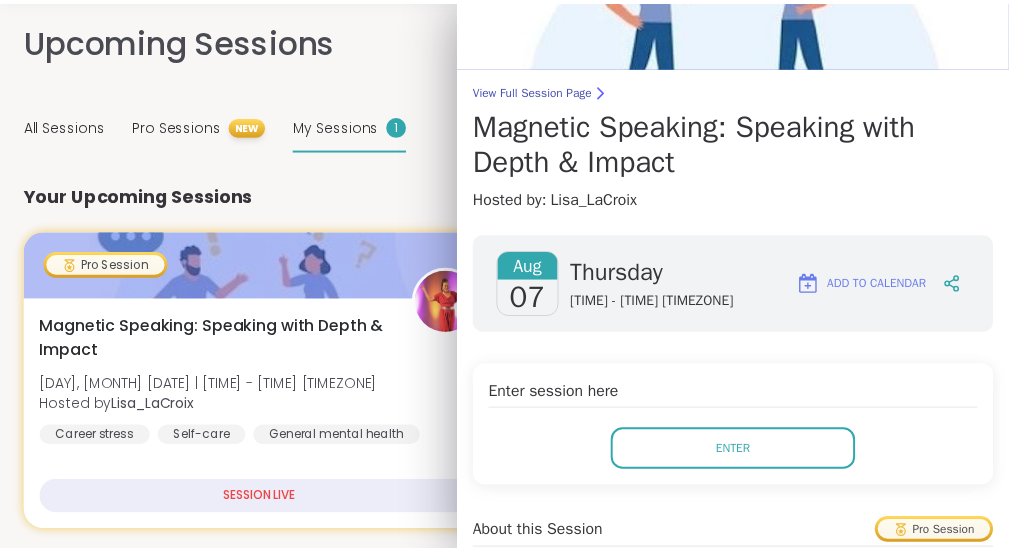 scroll, scrollTop: 105, scrollLeft: 0, axis: vertical 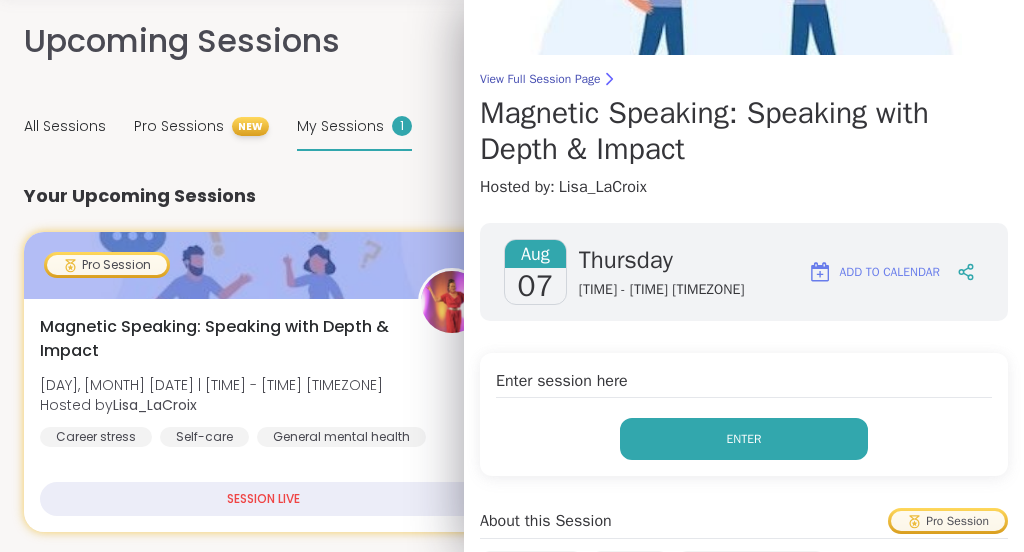 click on "Enter" at bounding box center [744, 439] 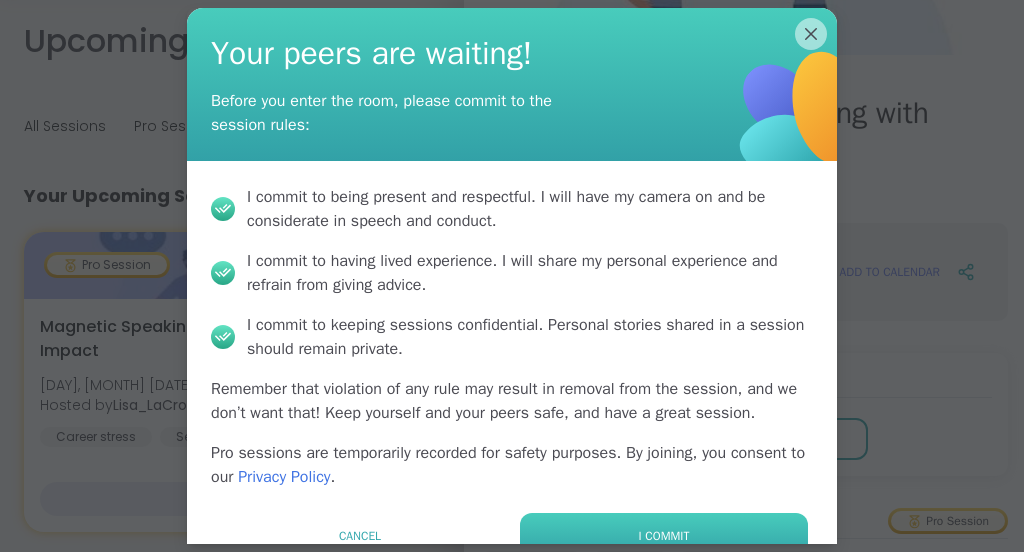 click on "I commit" at bounding box center [664, 536] 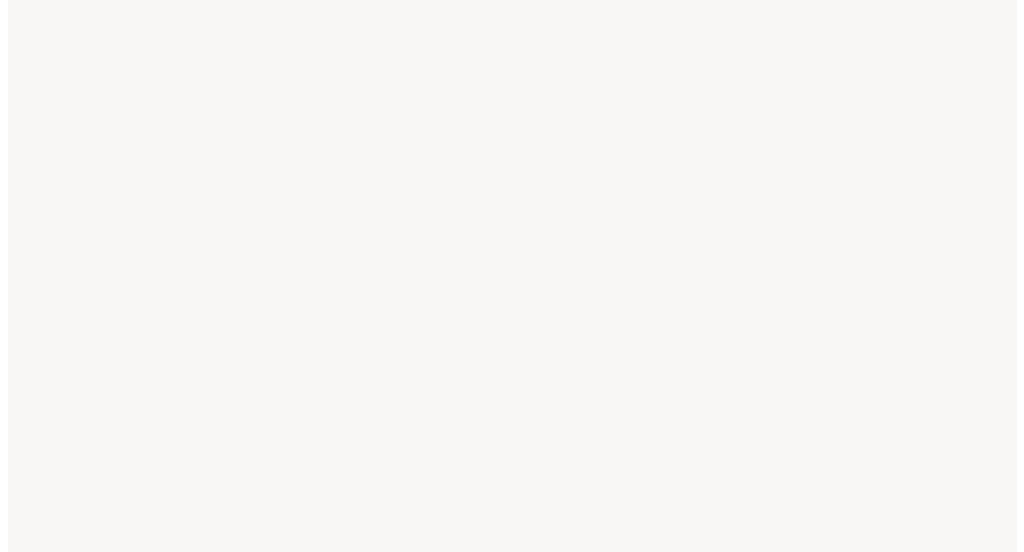 scroll, scrollTop: 0, scrollLeft: 0, axis: both 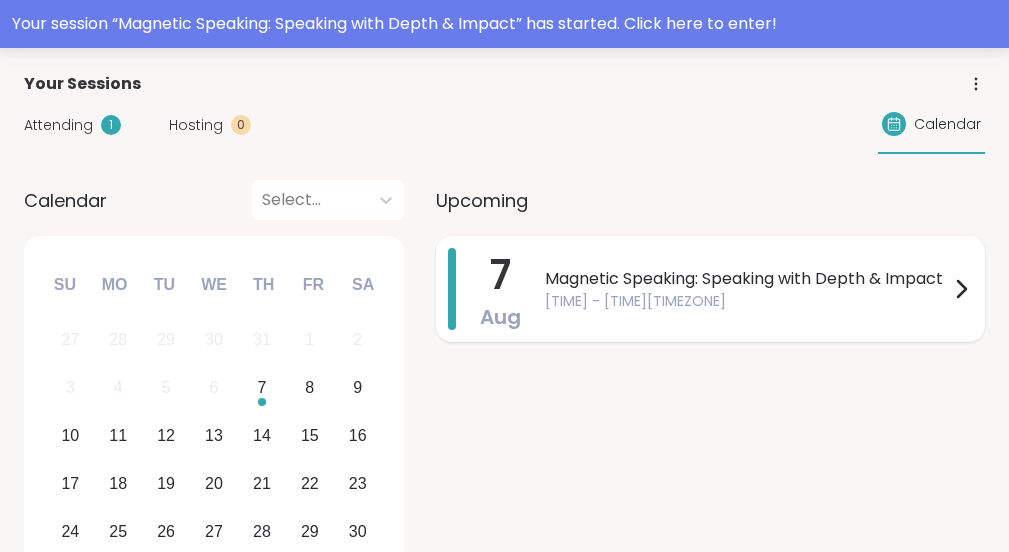 click on "Magnetic Speaking: Speaking with Depth & Impact" at bounding box center (747, 279) 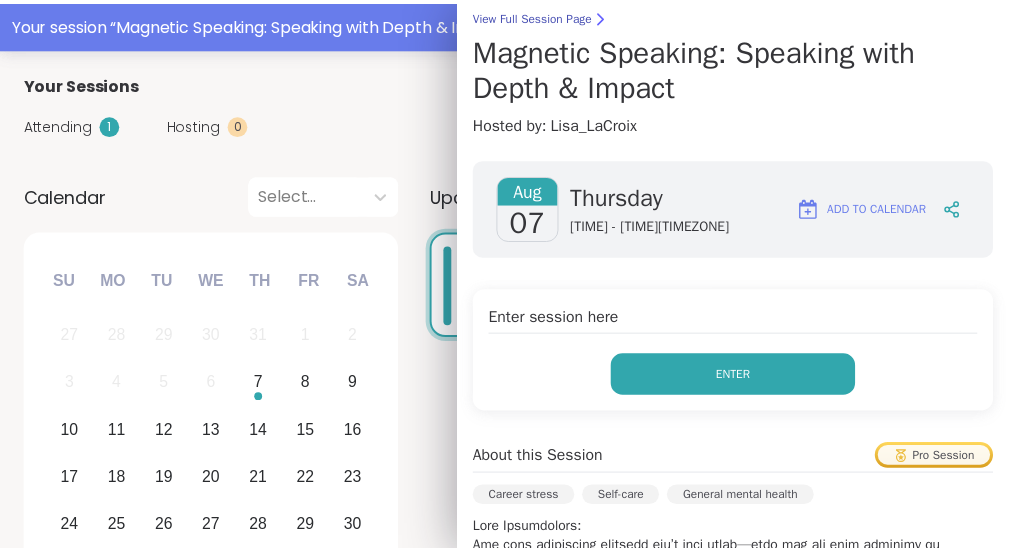 scroll, scrollTop: 173, scrollLeft: 0, axis: vertical 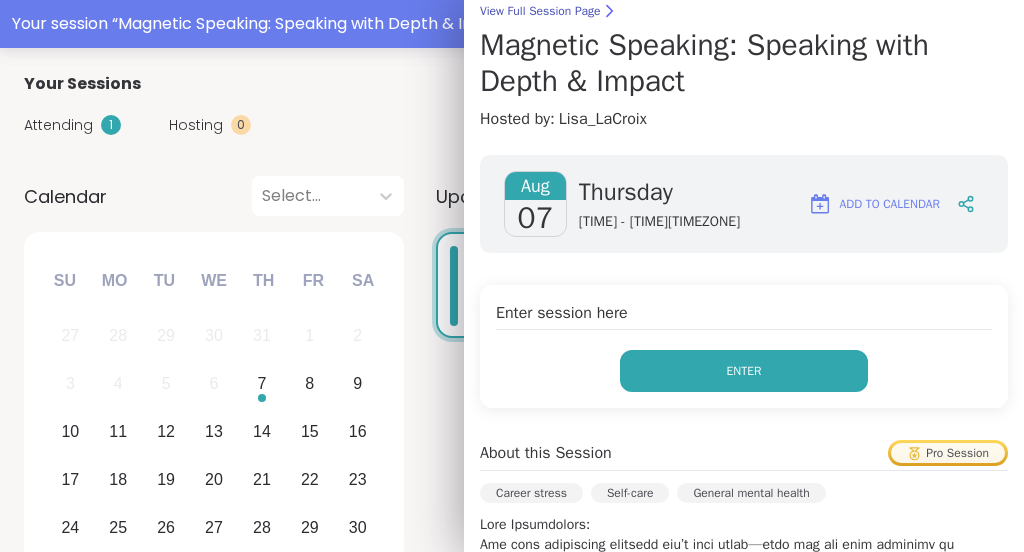 click on "Enter" at bounding box center [744, 371] 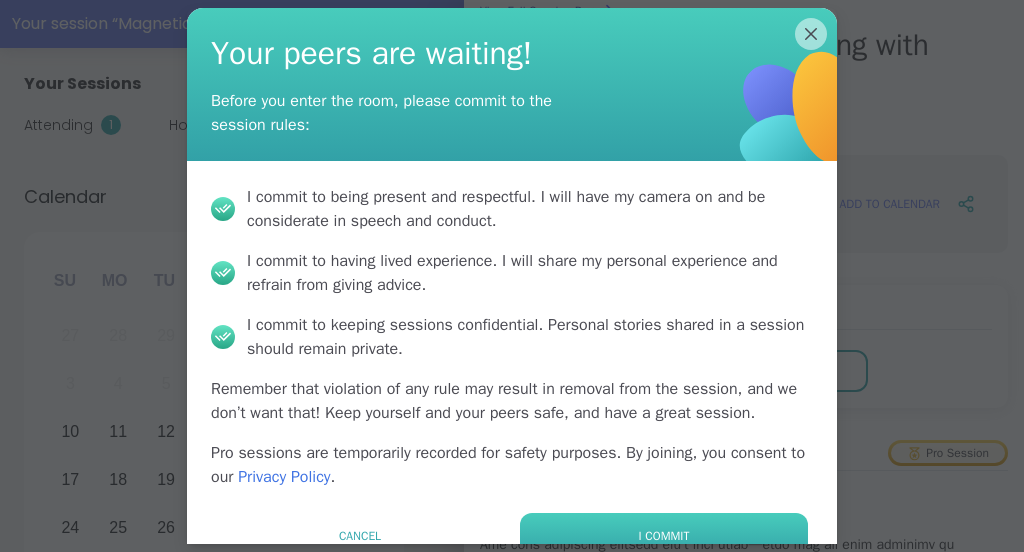 click on "I commit" at bounding box center [664, 536] 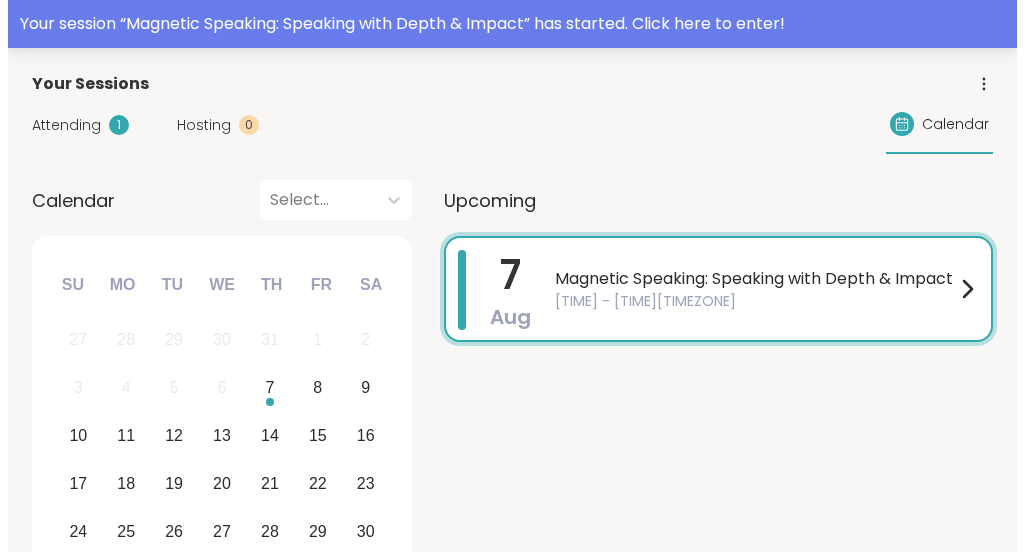 scroll, scrollTop: 0, scrollLeft: 0, axis: both 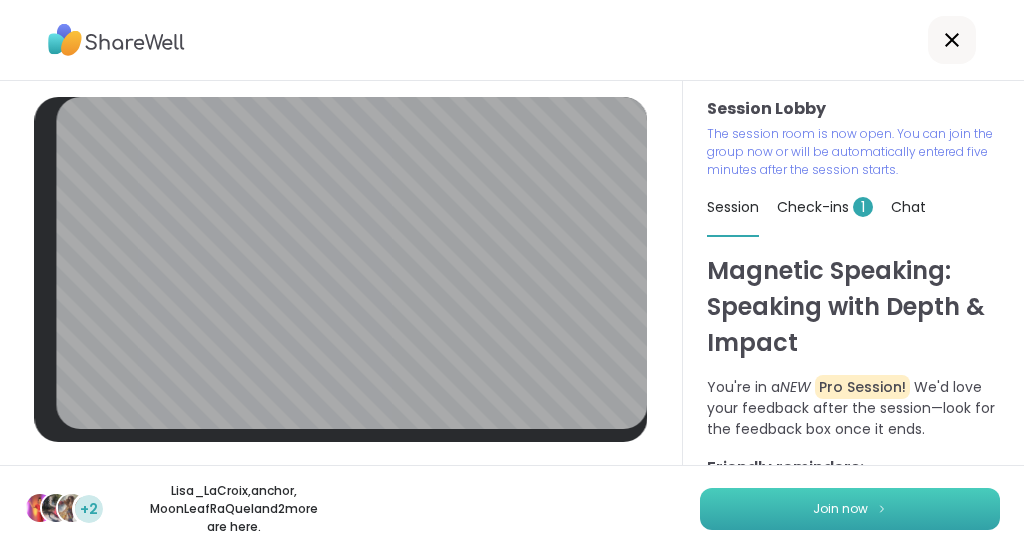 click on "Join now" at bounding box center [850, 509] 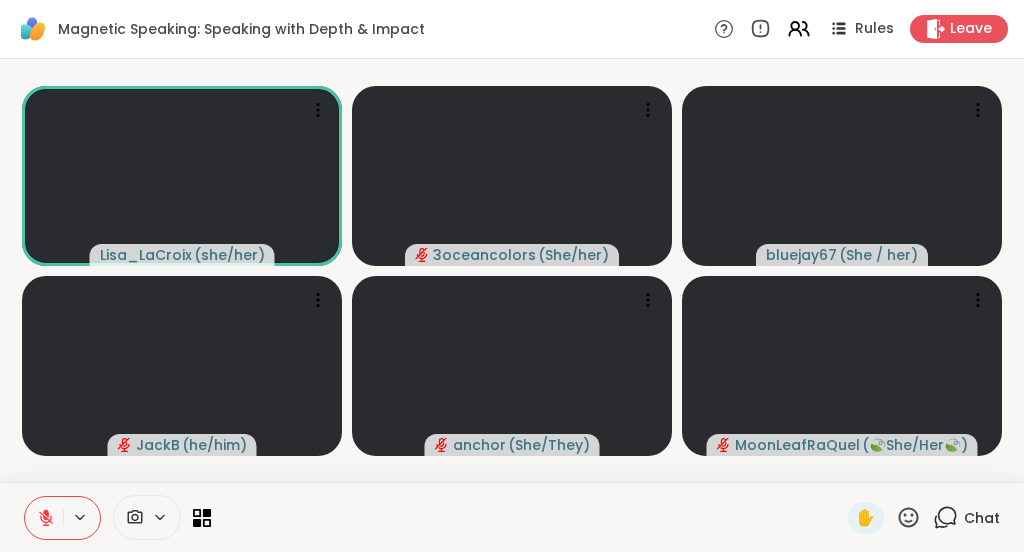 scroll, scrollTop: 0, scrollLeft: 15, axis: horizontal 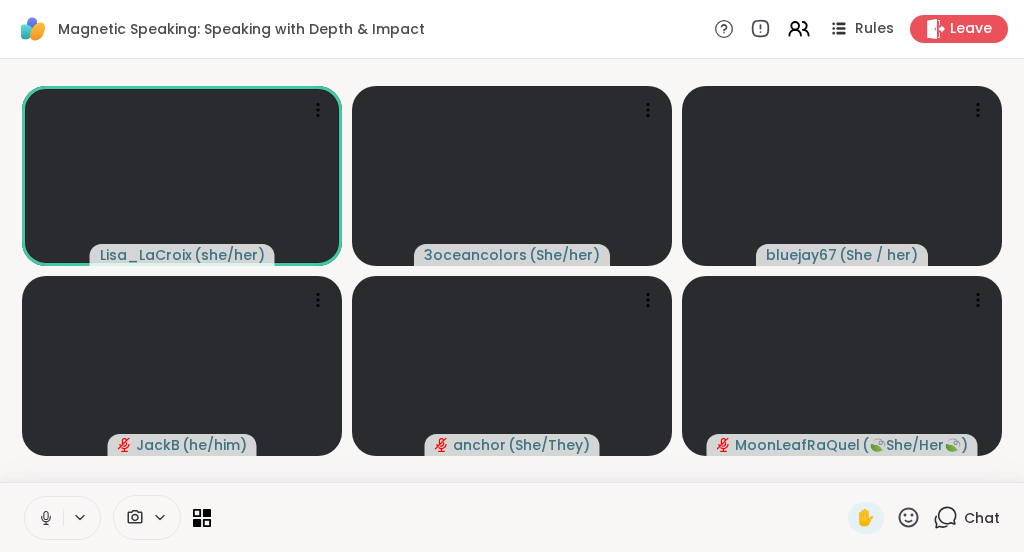 click 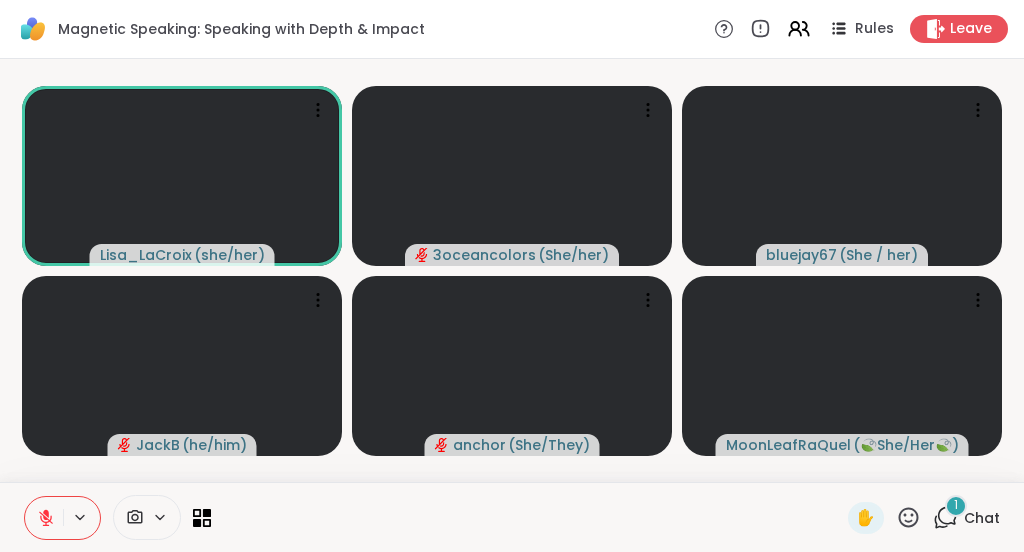 click 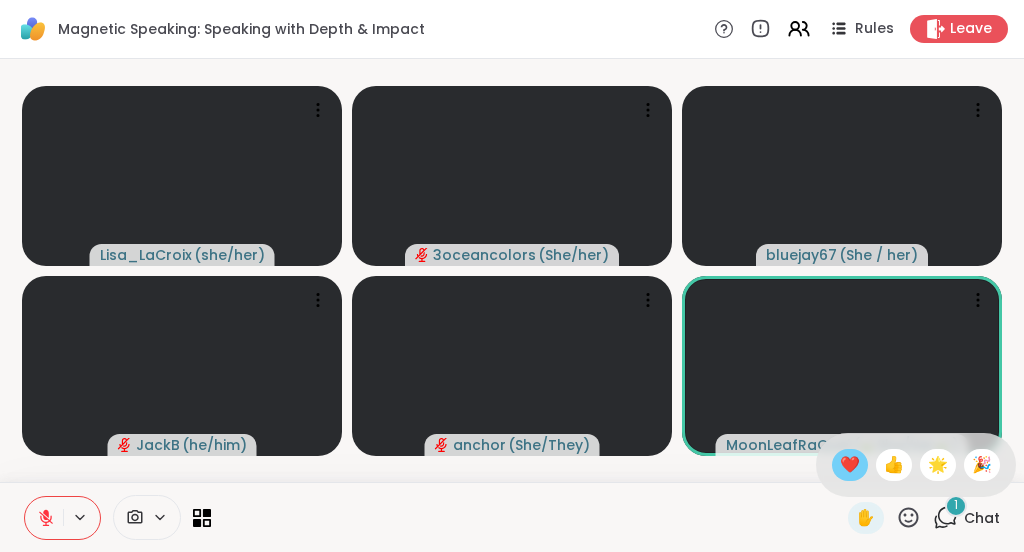 click on "❤️" at bounding box center [850, 465] 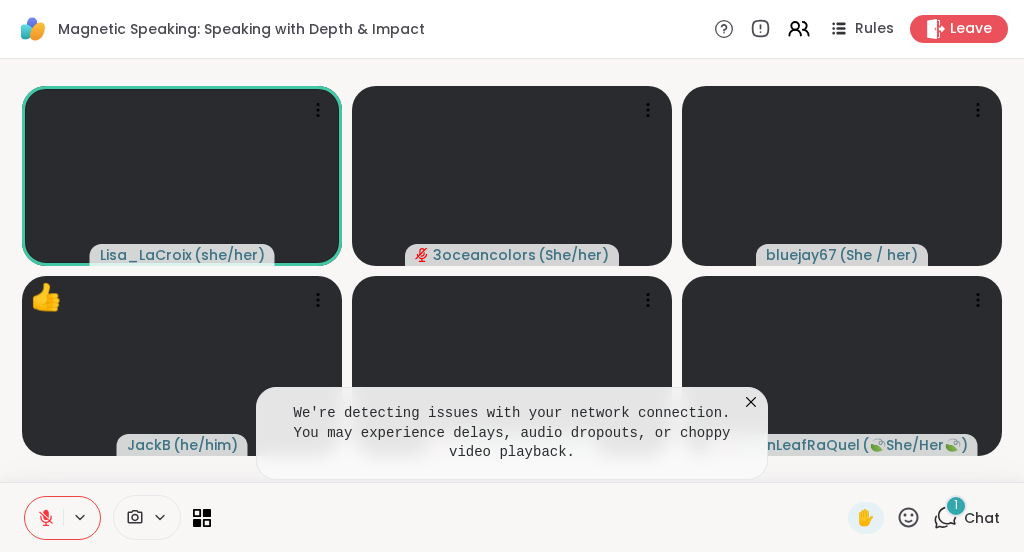 click 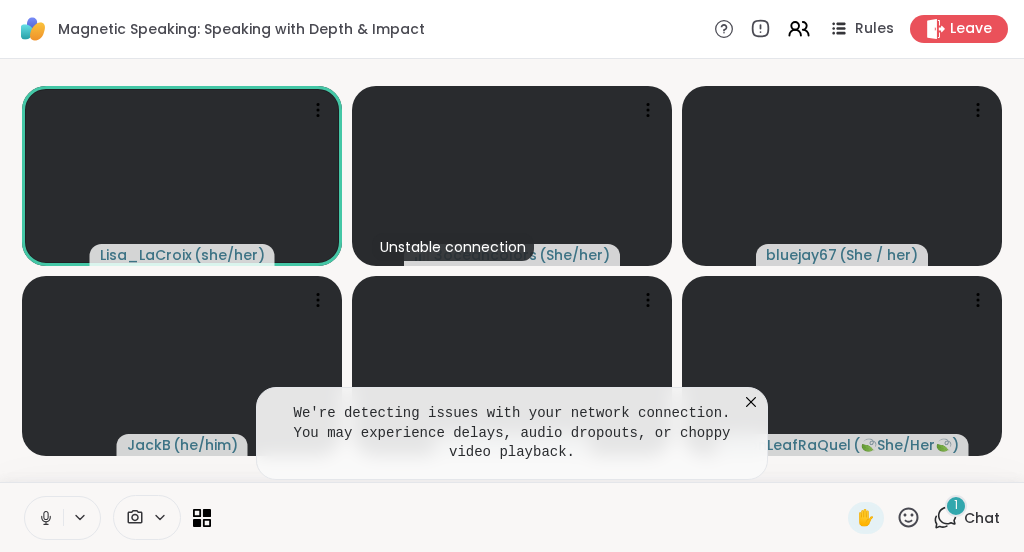 click 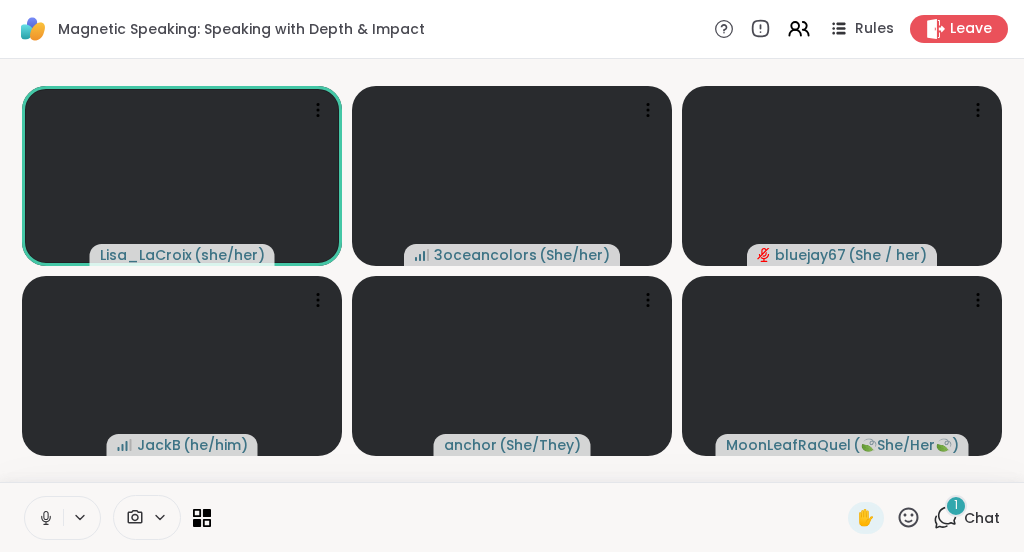 click 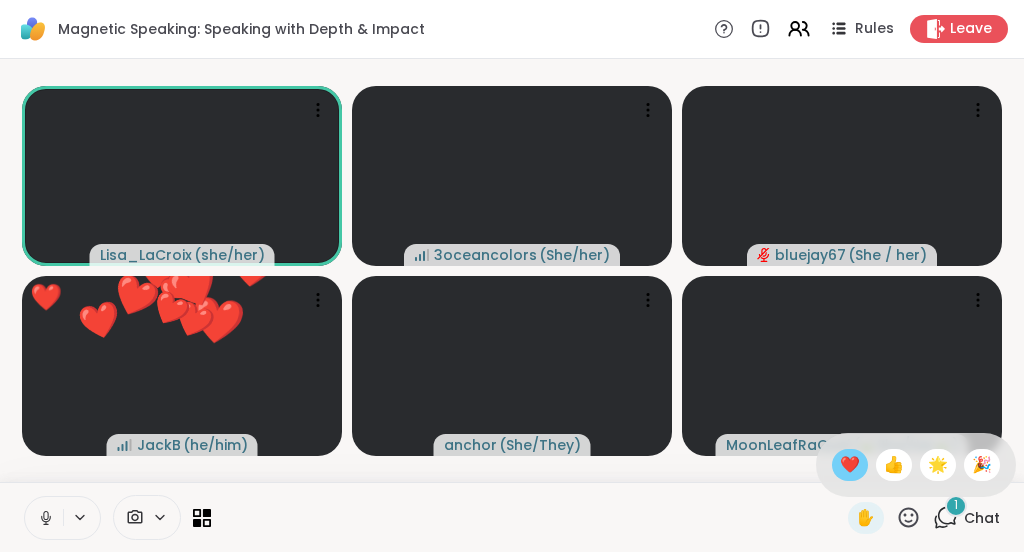 click on "❤️" at bounding box center (850, 465) 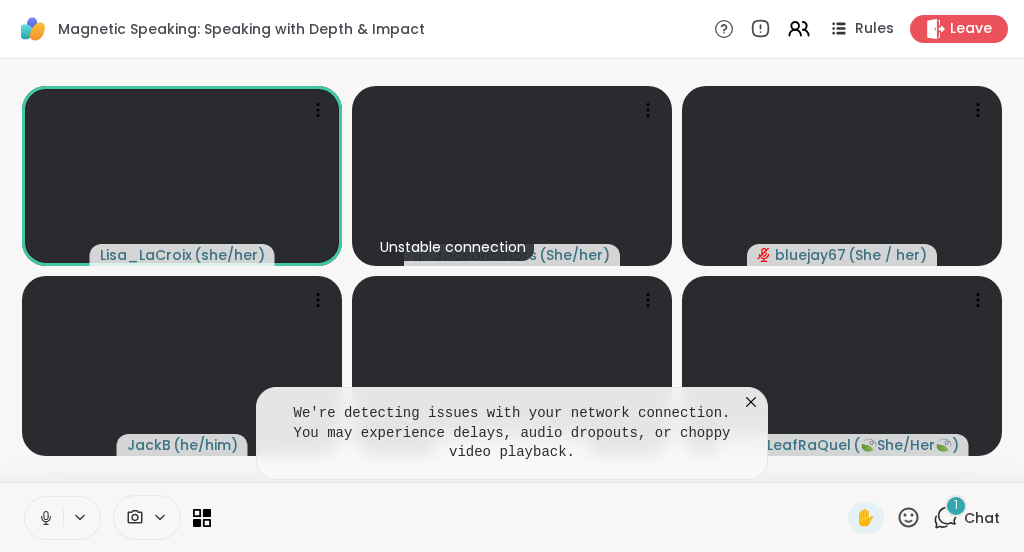 click 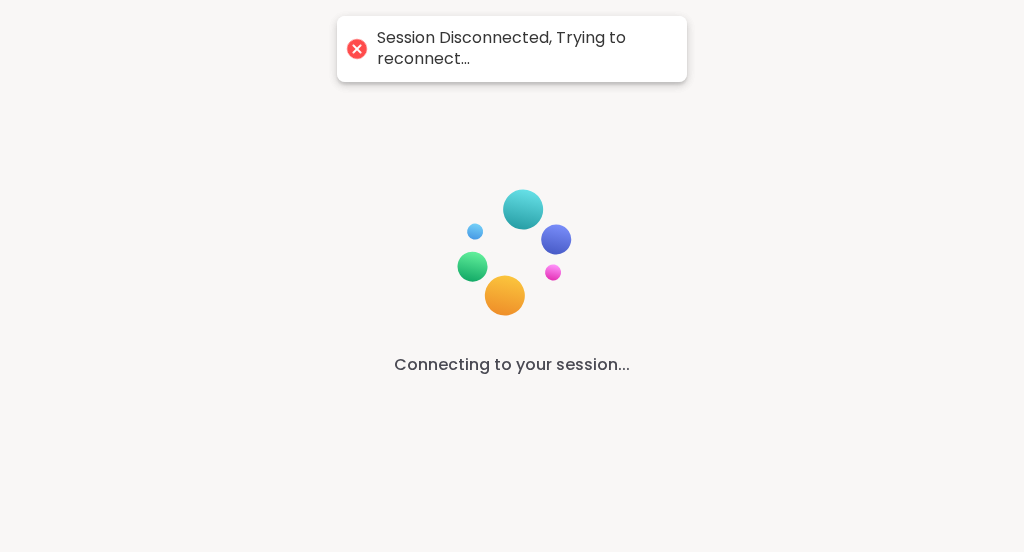 scroll, scrollTop: 0, scrollLeft: 0, axis: both 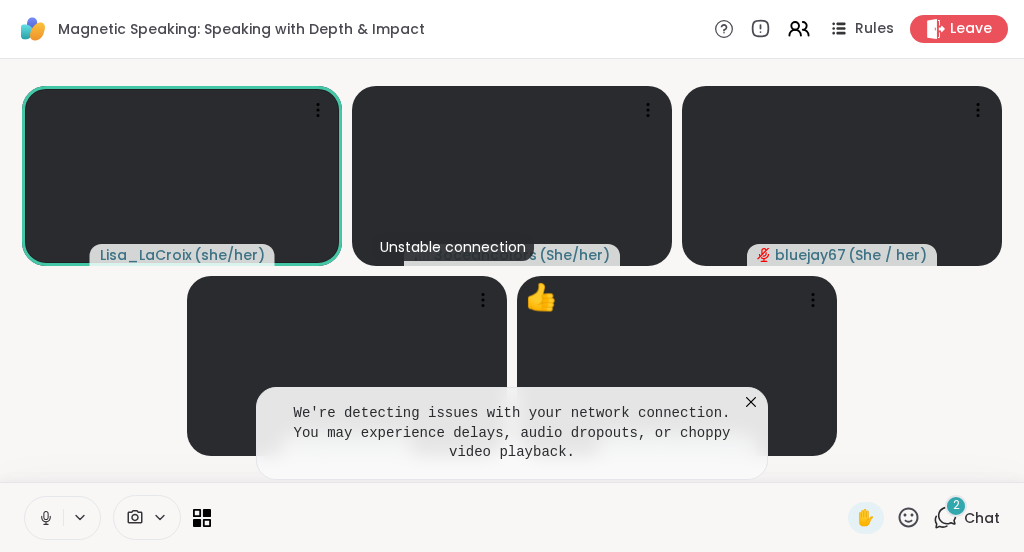 click 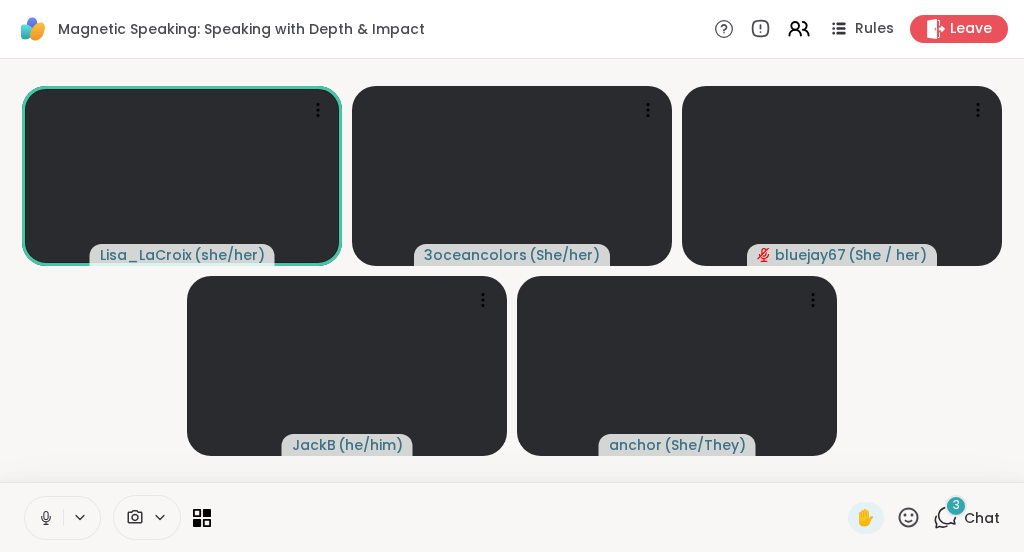 click 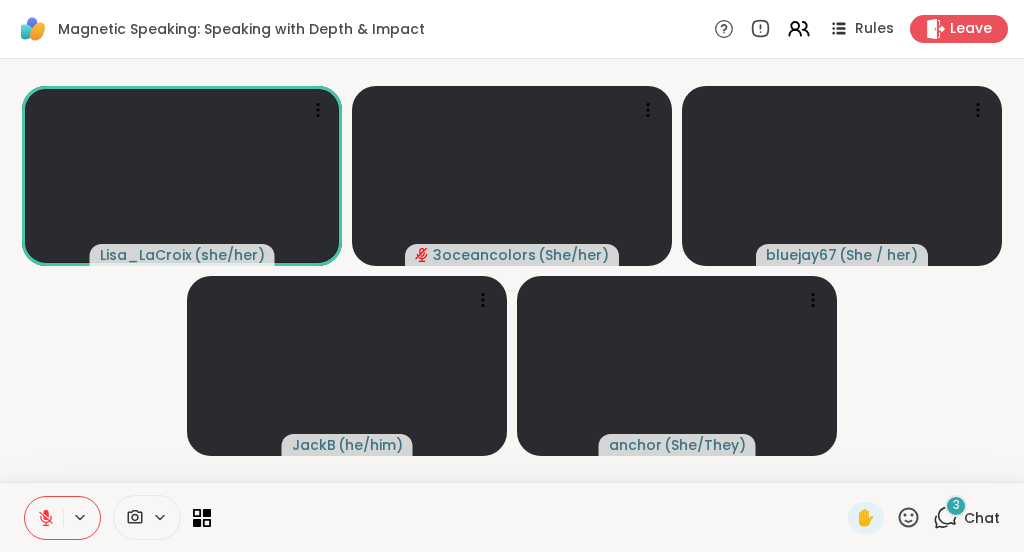 click 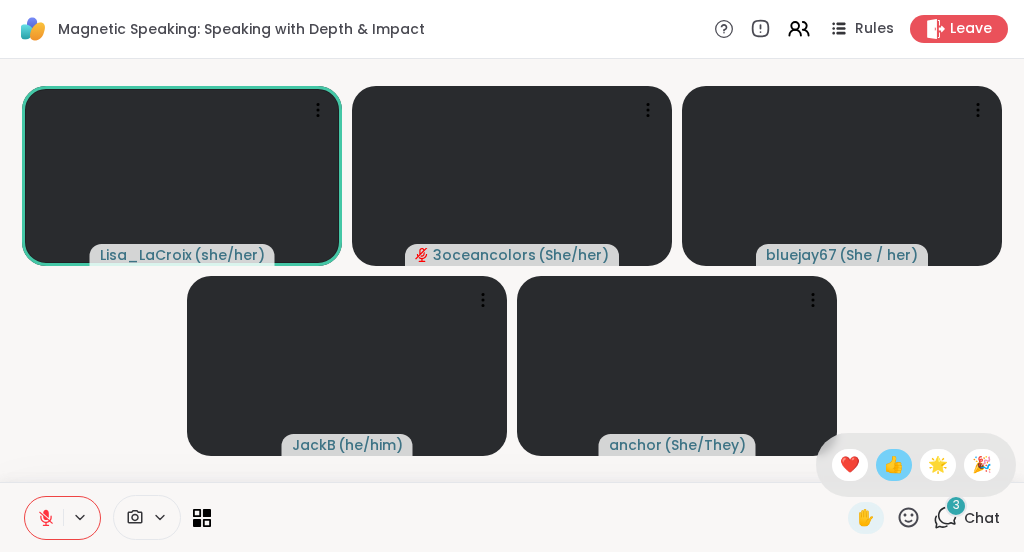 click on "👍" at bounding box center (894, 465) 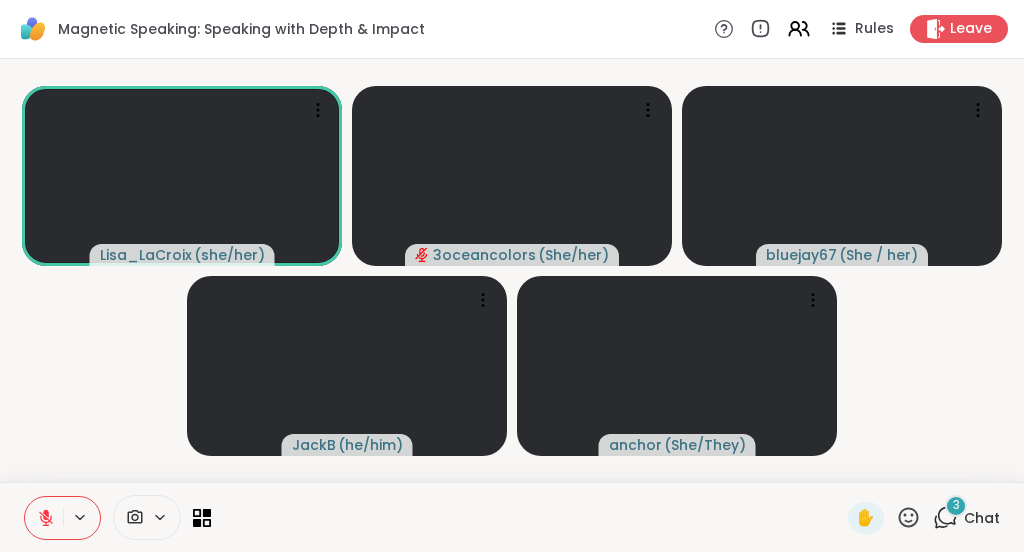 click 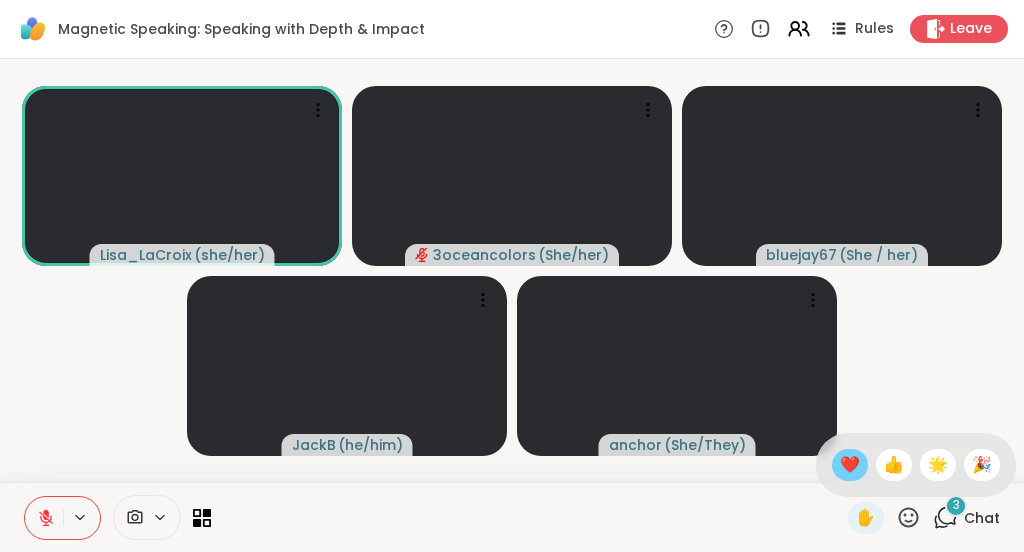 click on "❤️" at bounding box center (850, 465) 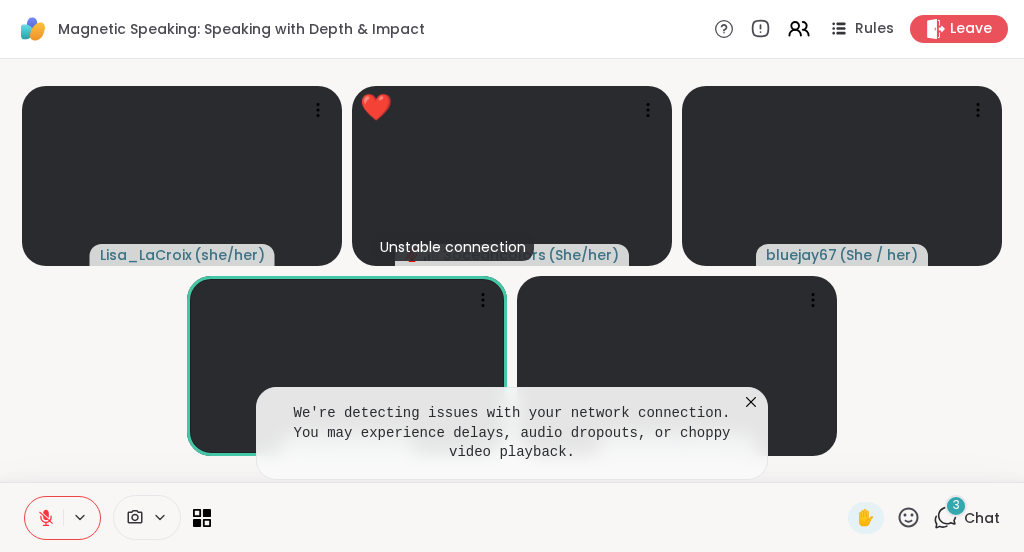 click 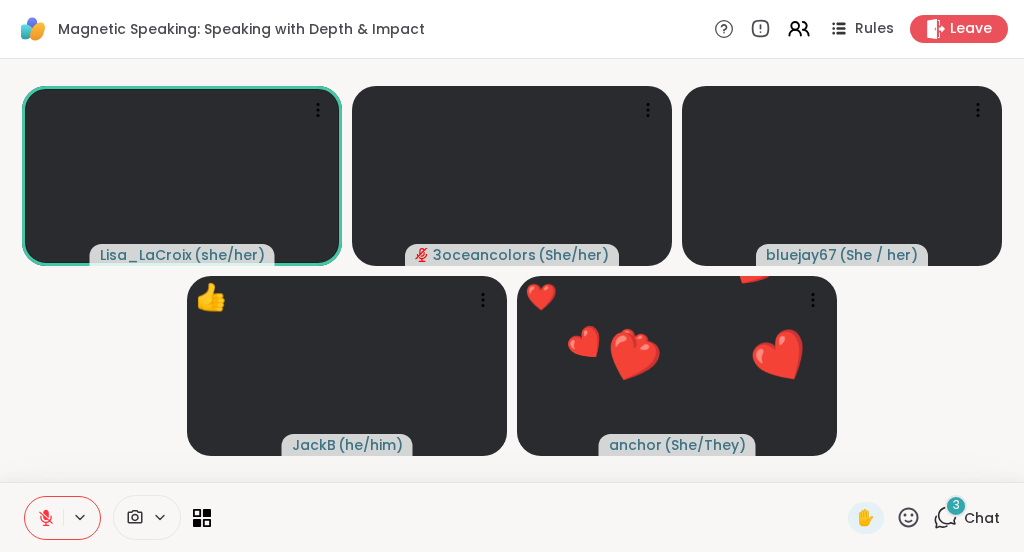 click 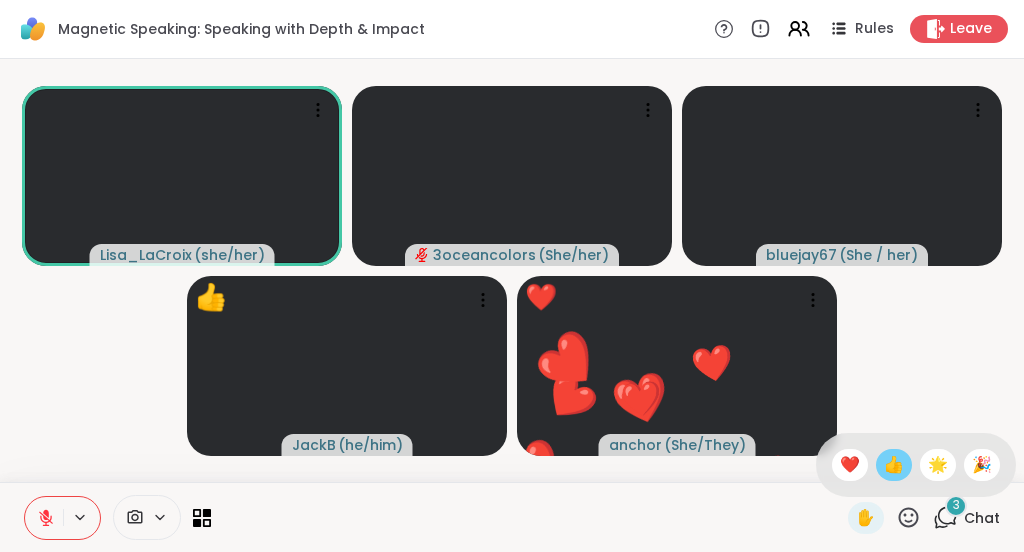 click on "👍" at bounding box center (894, 465) 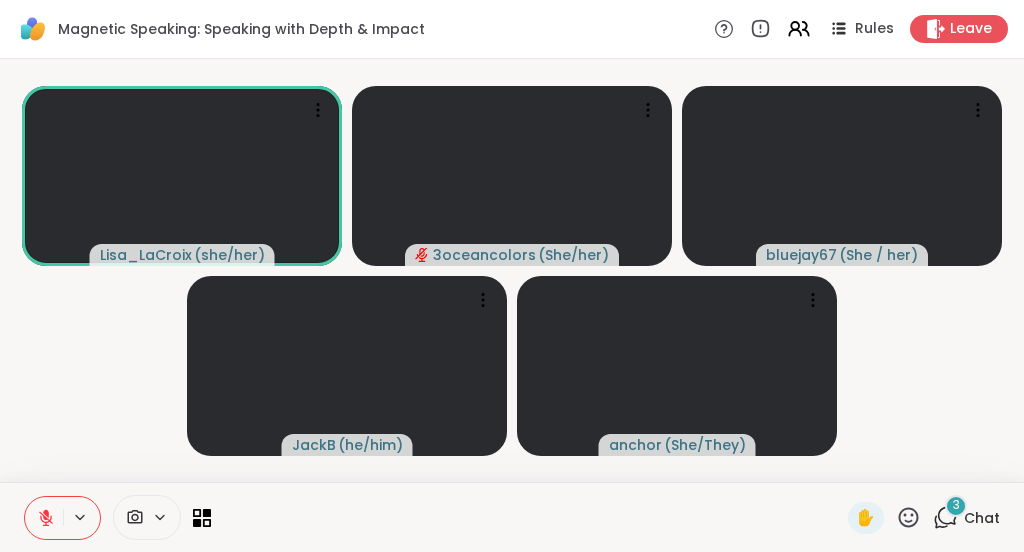 click 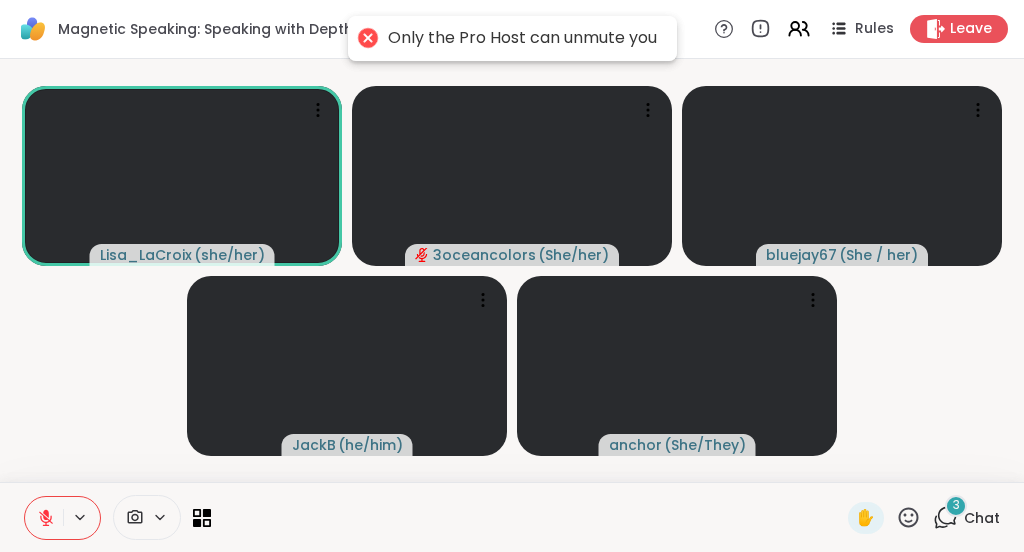 click 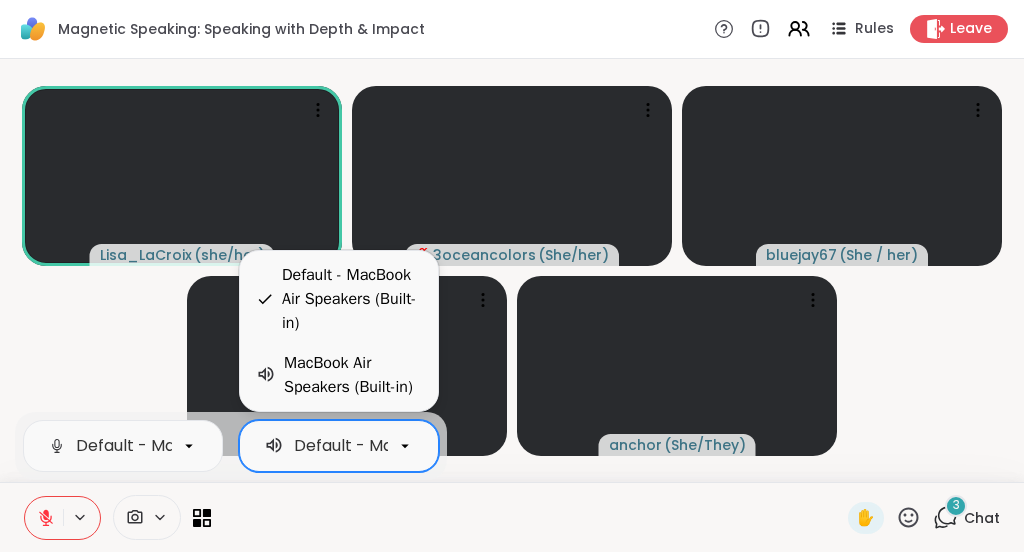 scroll, scrollTop: 0, scrollLeft: 200, axis: horizontal 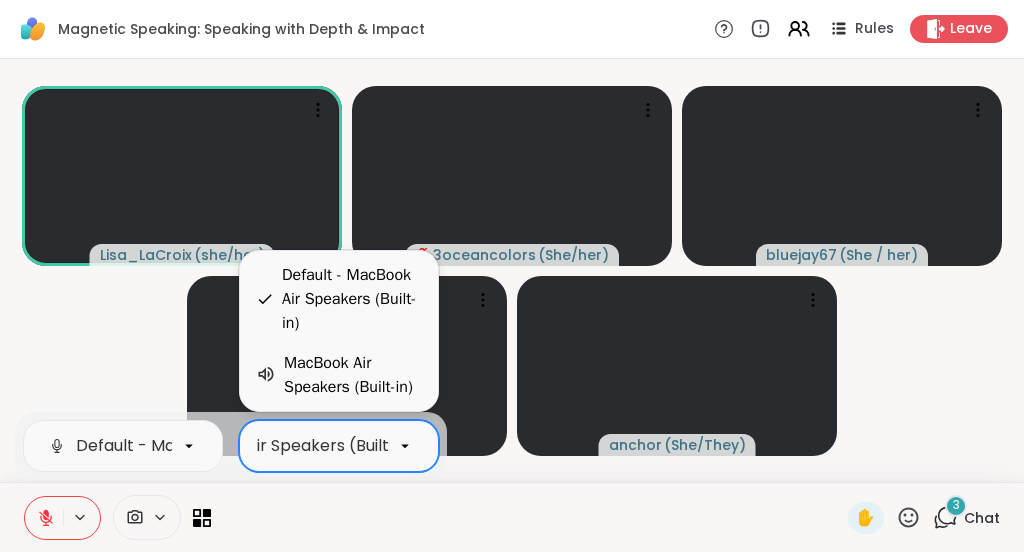 click on "Default - MacBook Air Speakers (Built-in)" at bounding box center [256, 446] 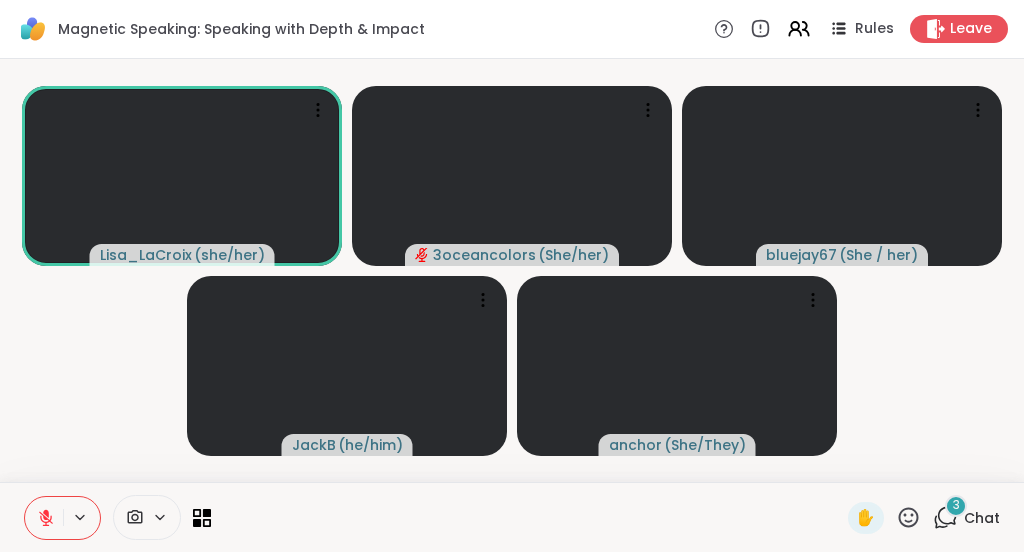 click at bounding box center [529, 517] 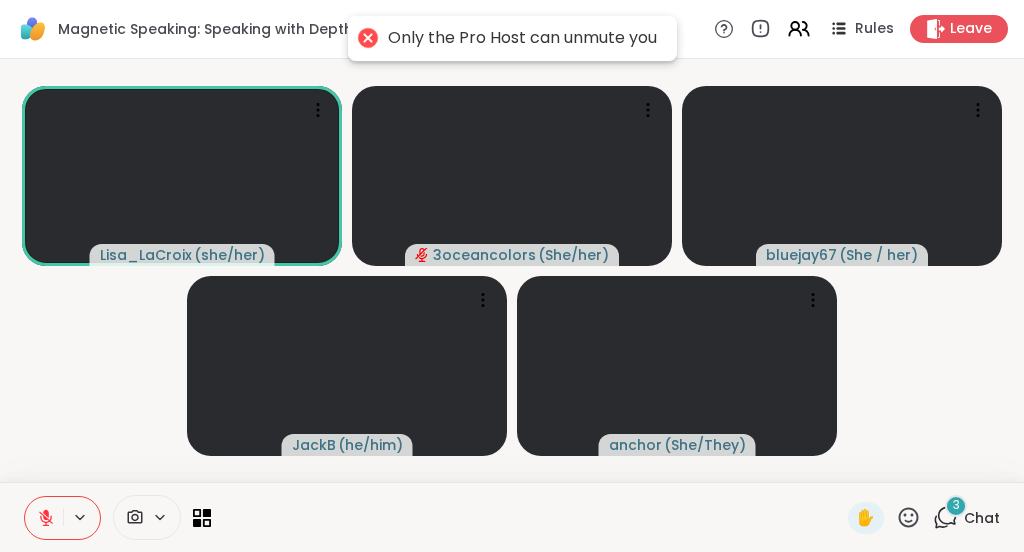 click at bounding box center [529, 517] 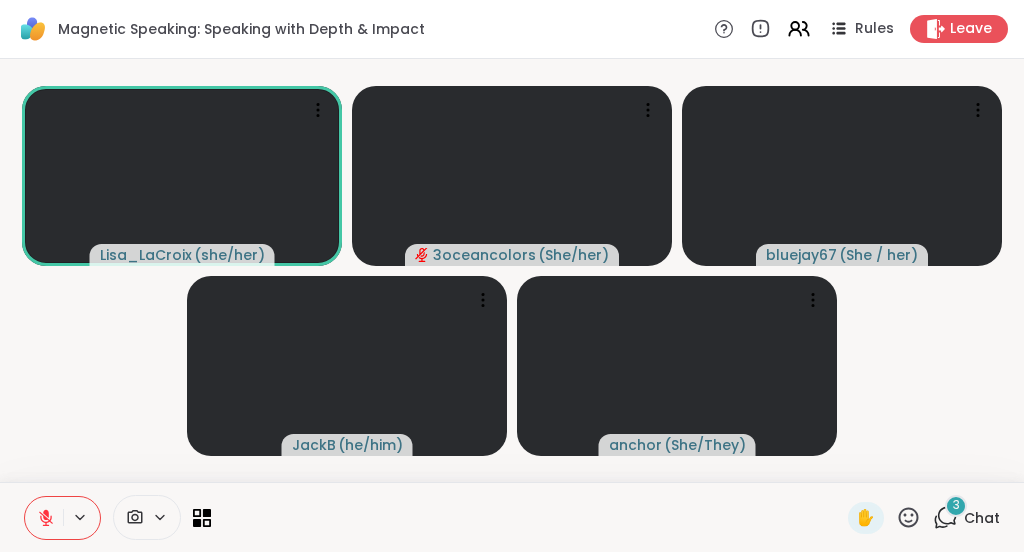 click 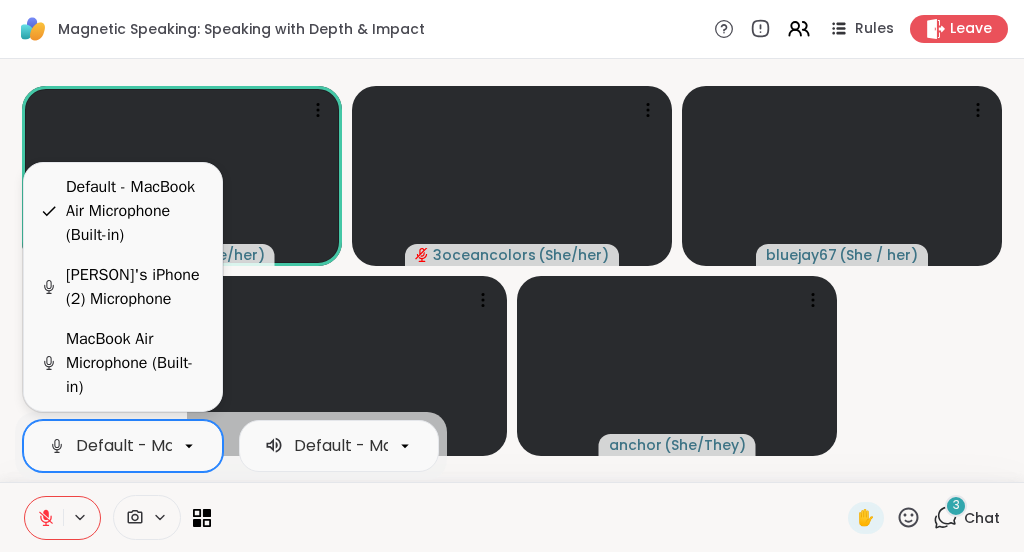scroll, scrollTop: 0, scrollLeft: 220, axis: horizontal 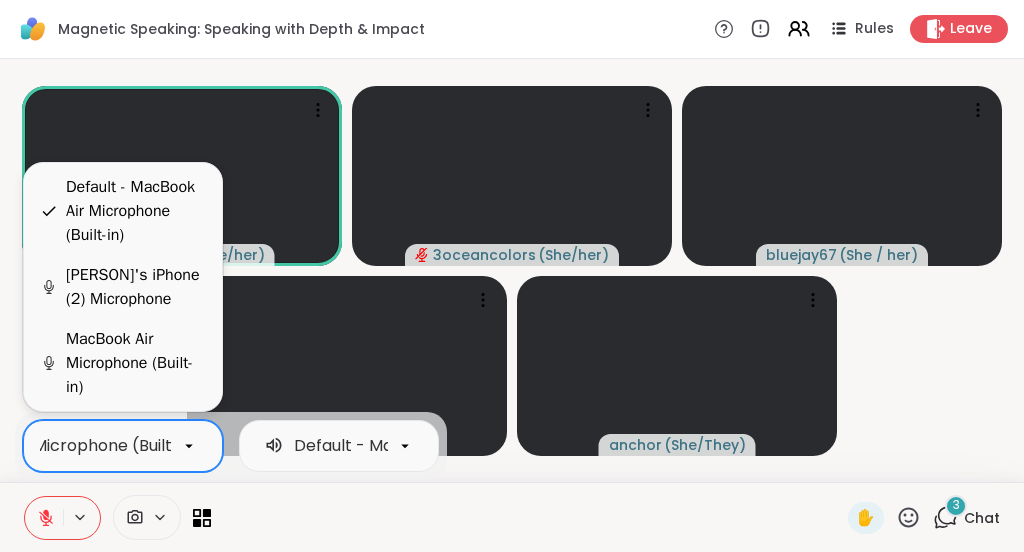 click on "Default - MacBook Air Microphone (Built-in)" at bounding box center [29, 446] 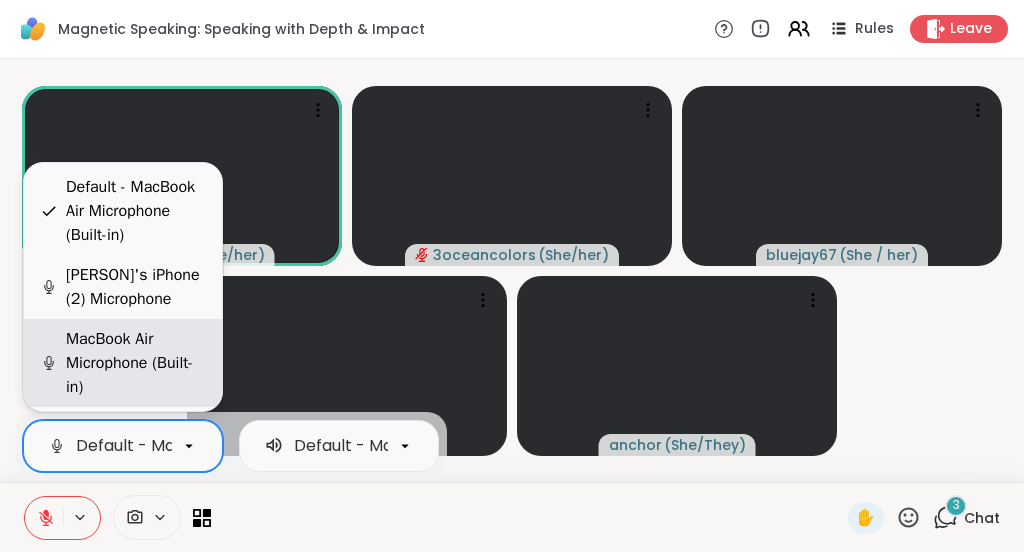 scroll, scrollTop: 0, scrollLeft: 220, axis: horizontal 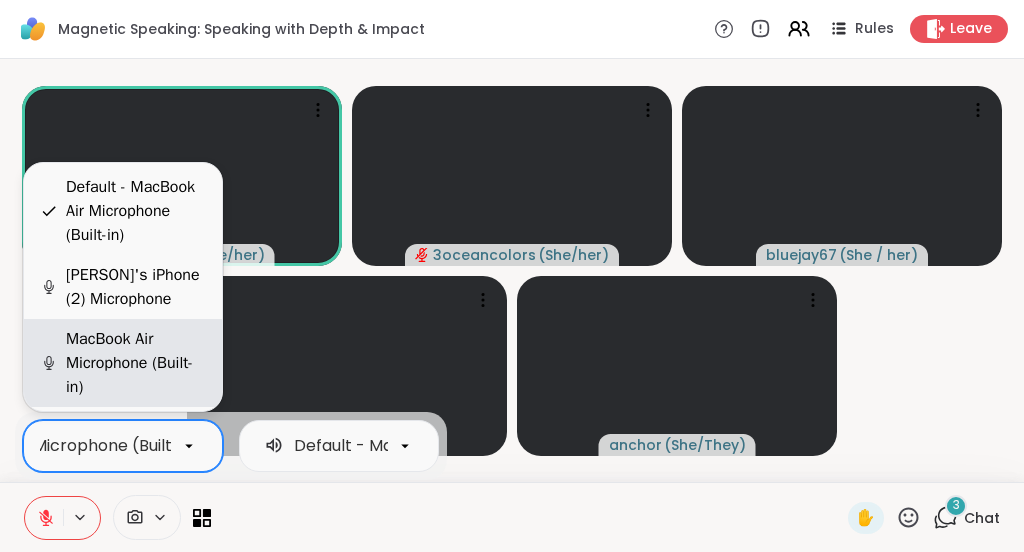 click on "MacBook Air Microphone (Built-in)" at bounding box center [136, 363] 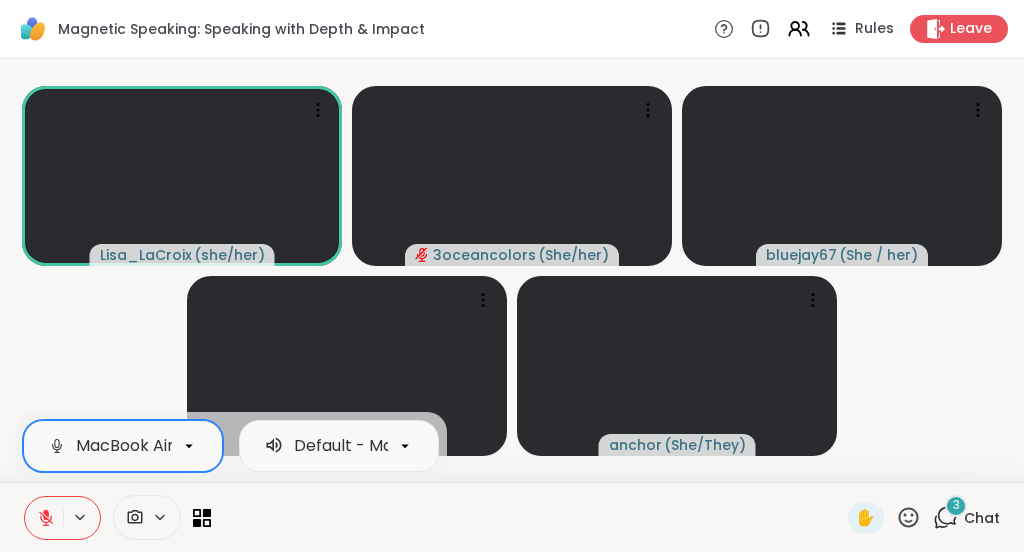 scroll, scrollTop: 0, scrollLeft: 145, axis: horizontal 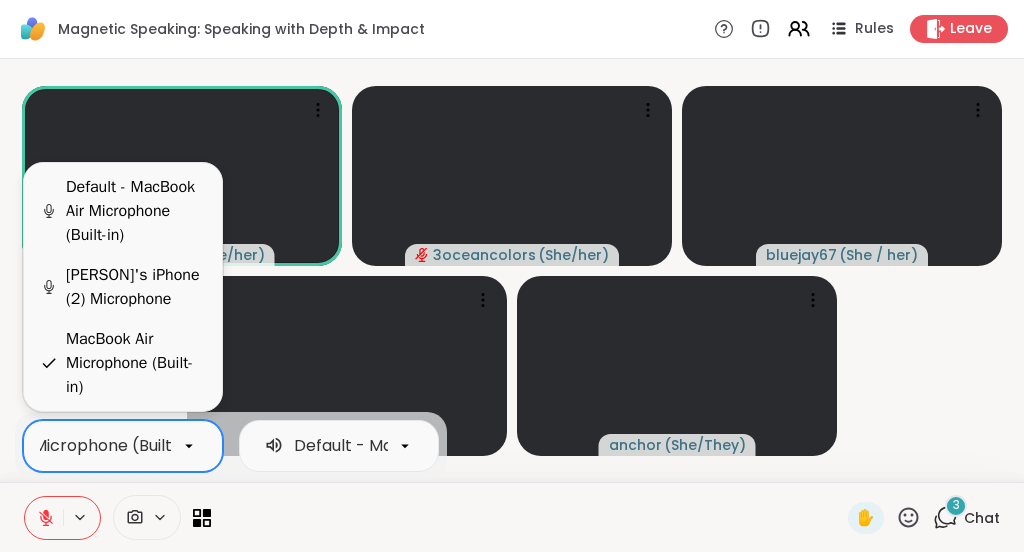 click on "MacBook Air Microphone (Built-in)" at bounding box center [66, 446] 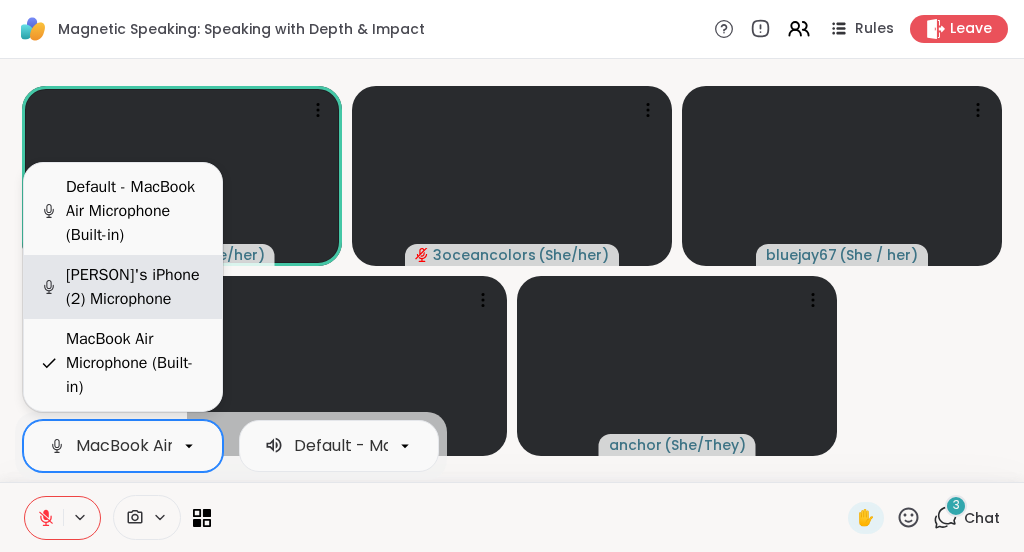 scroll, scrollTop: 0, scrollLeft: 145, axis: horizontal 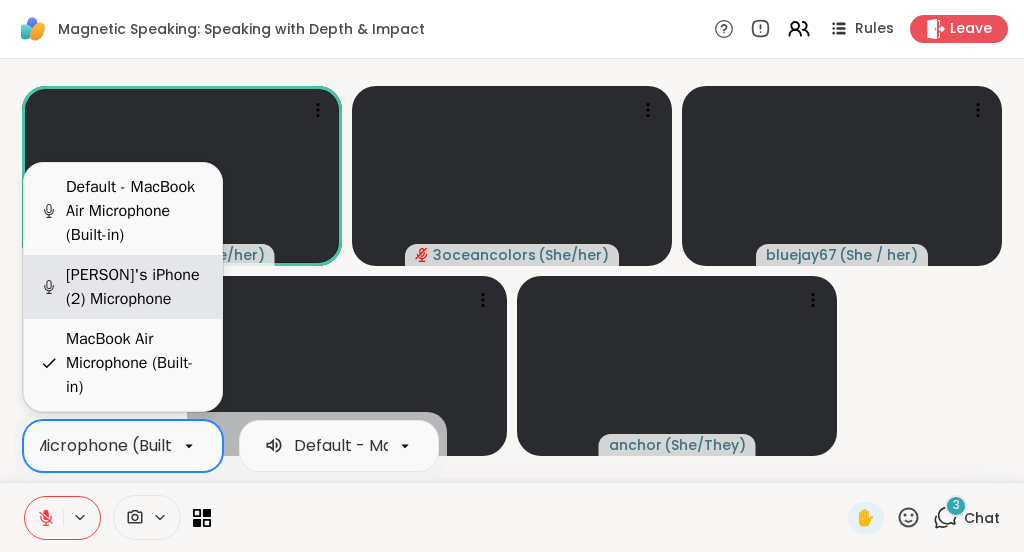 click on "Gabi’s iPhone (2) Microphone" at bounding box center (136, 287) 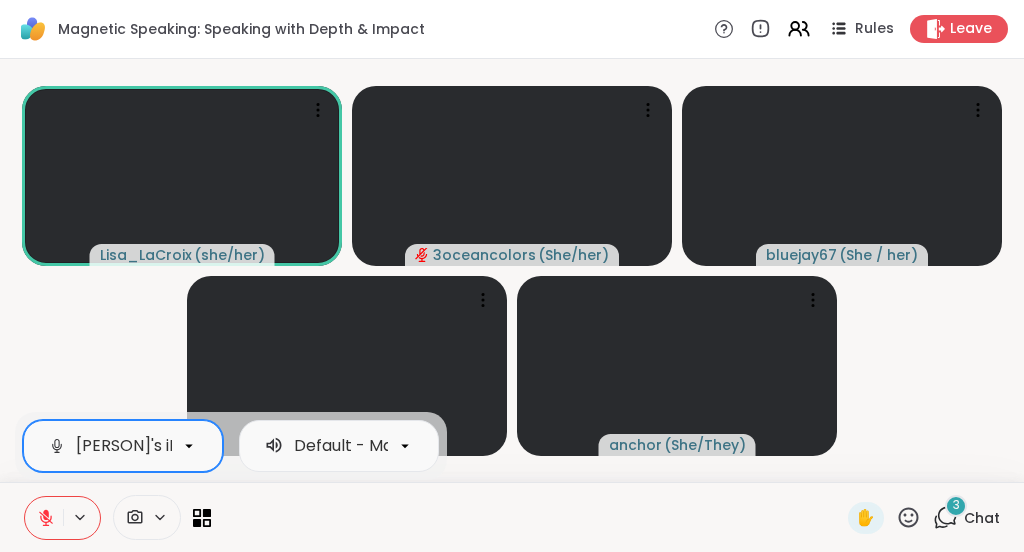 scroll, scrollTop: 0, scrollLeft: 108, axis: horizontal 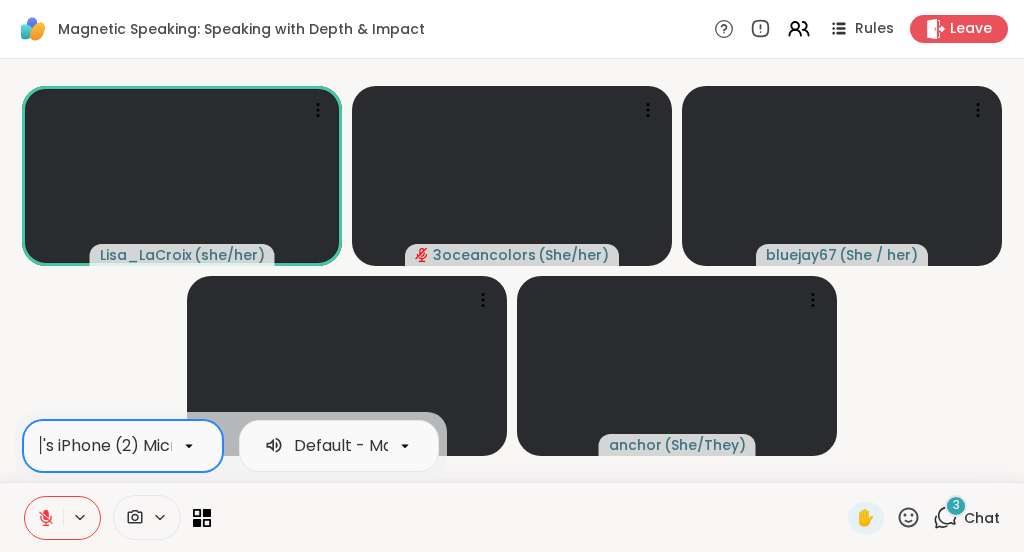 click on "Gabi’s iPhone (2) Microphone" at bounding box center [103, 446] 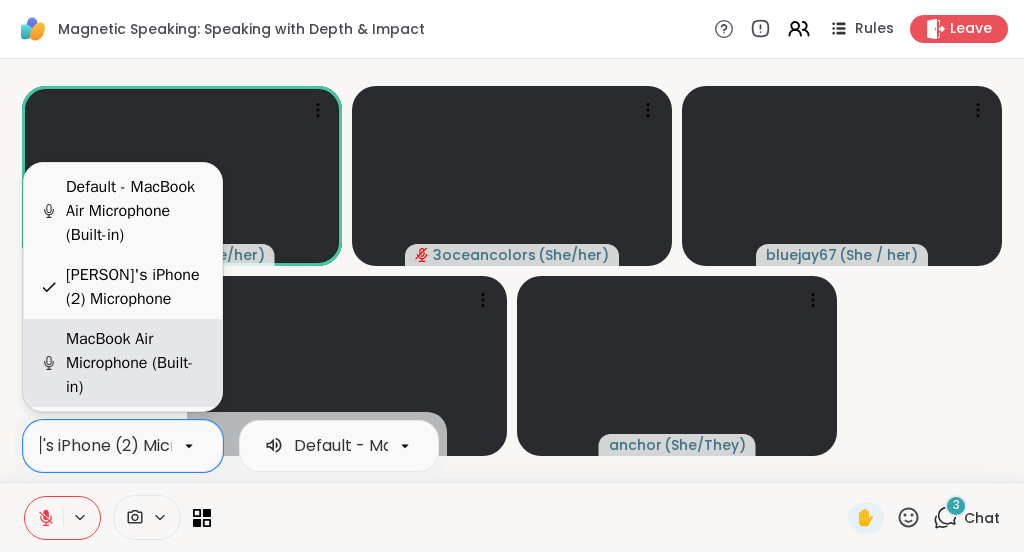 click on "MacBook Air Microphone (Built-in)" at bounding box center [136, 363] 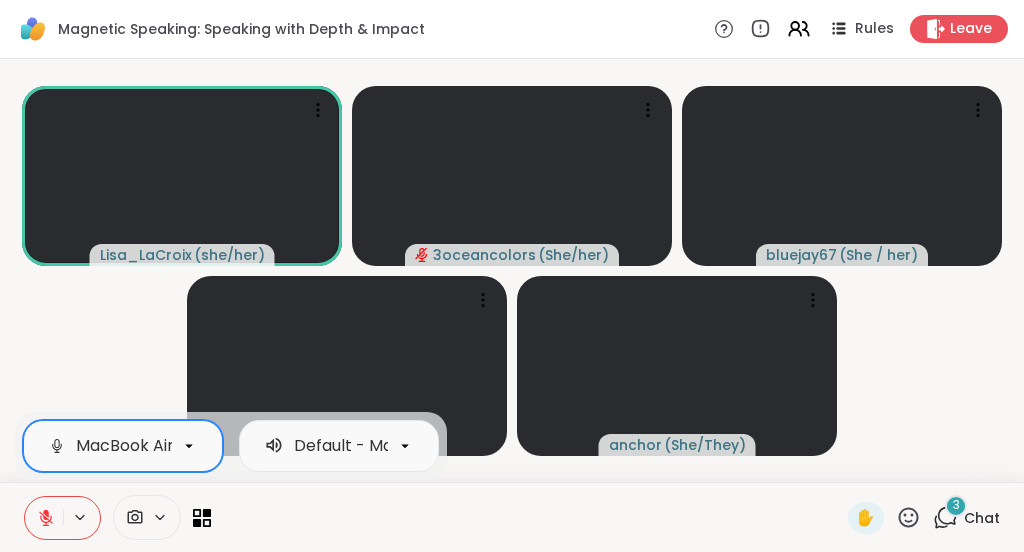 scroll, scrollTop: 0, scrollLeft: 145, axis: horizontal 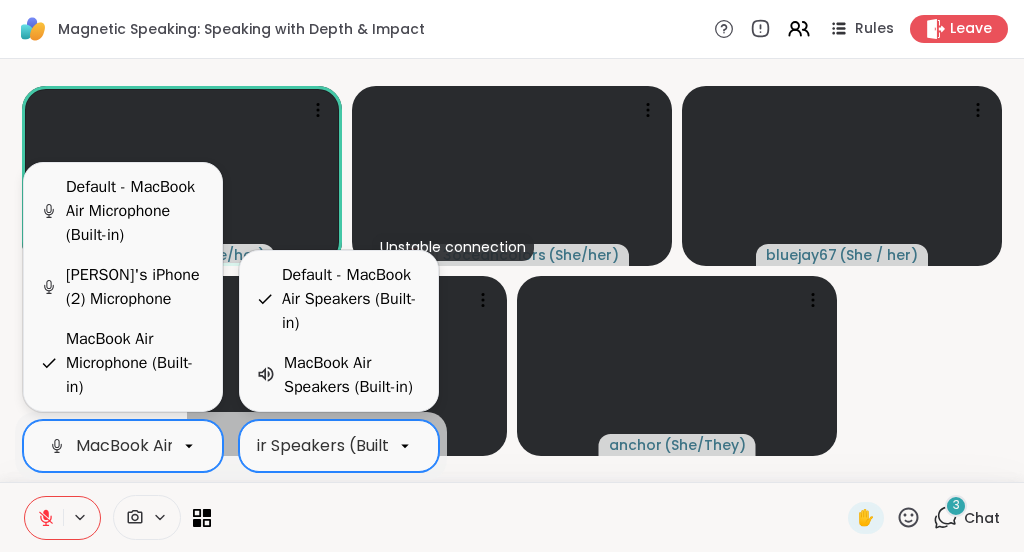 click on "Default - MacBook Air Speakers (Built-in)" at bounding box center (256, 446) 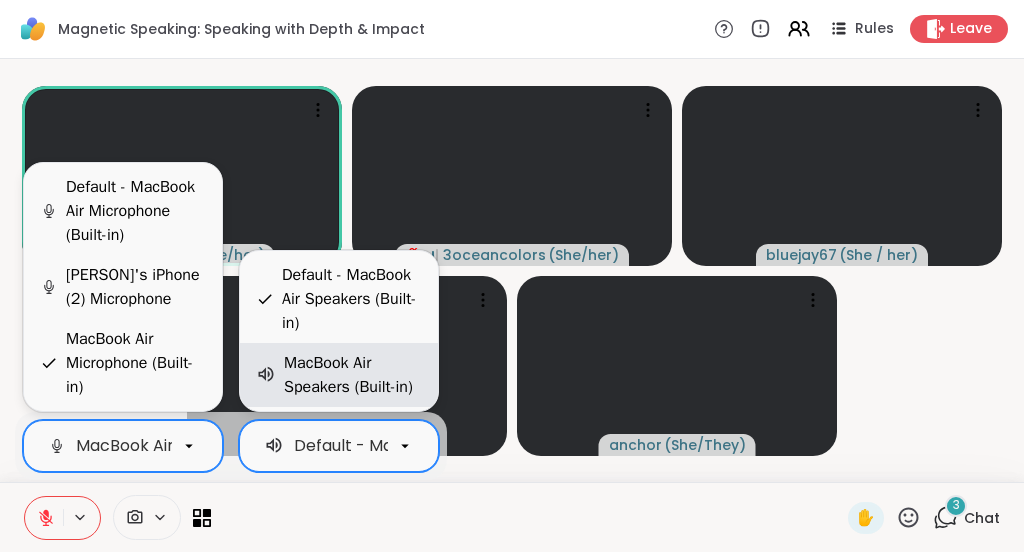scroll, scrollTop: 0, scrollLeft: 200, axis: horizontal 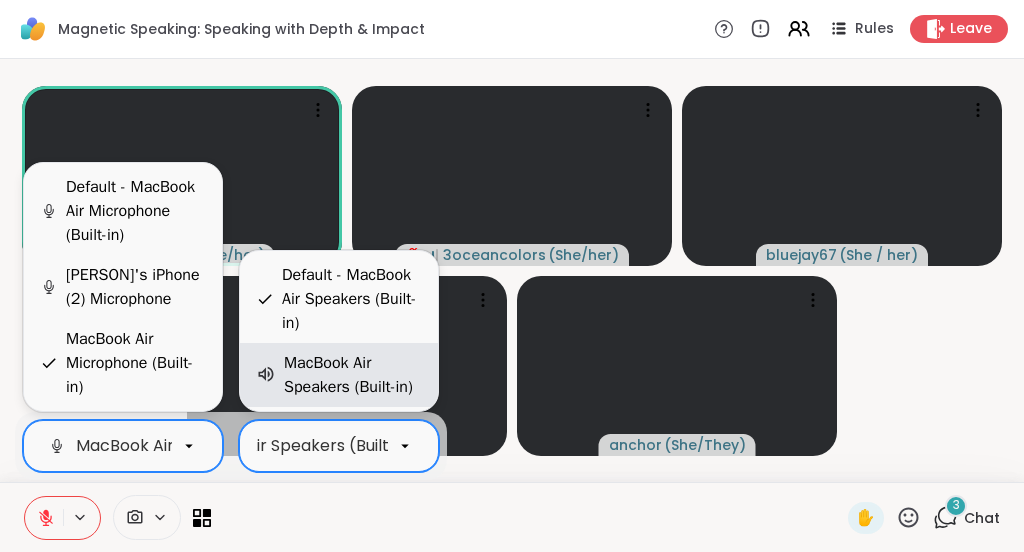 click on "MacBook Air Speakers (Built-in)" at bounding box center (353, 375) 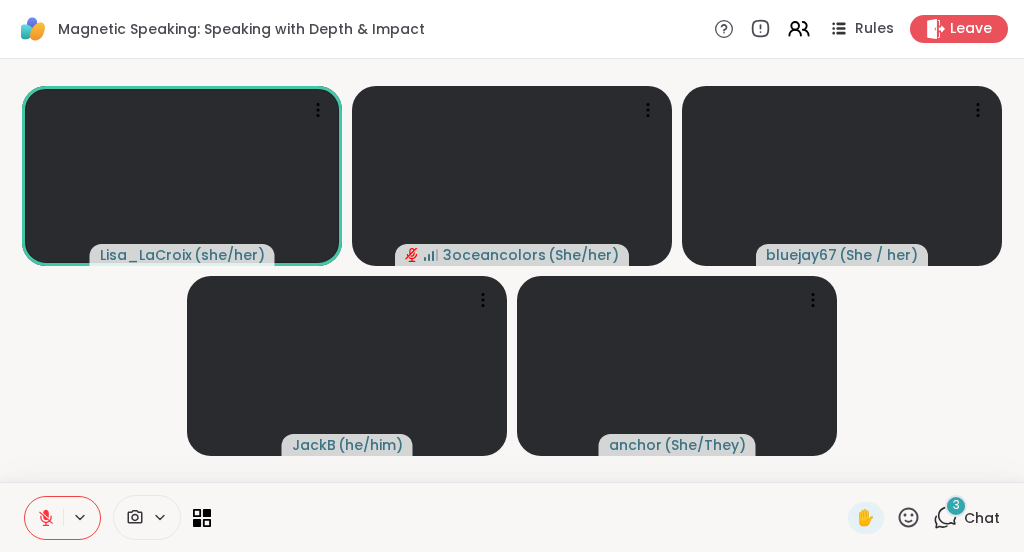 click at bounding box center (529, 517) 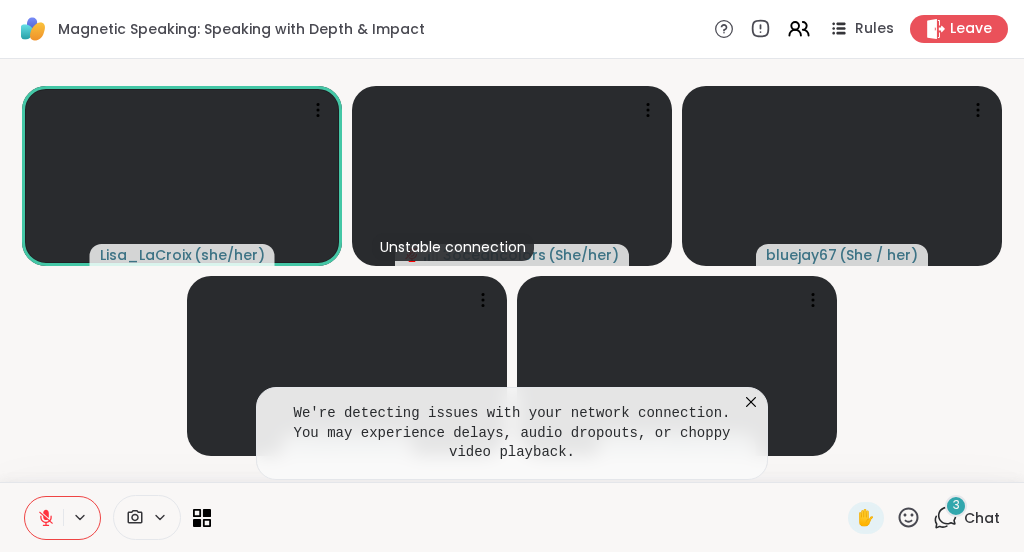click 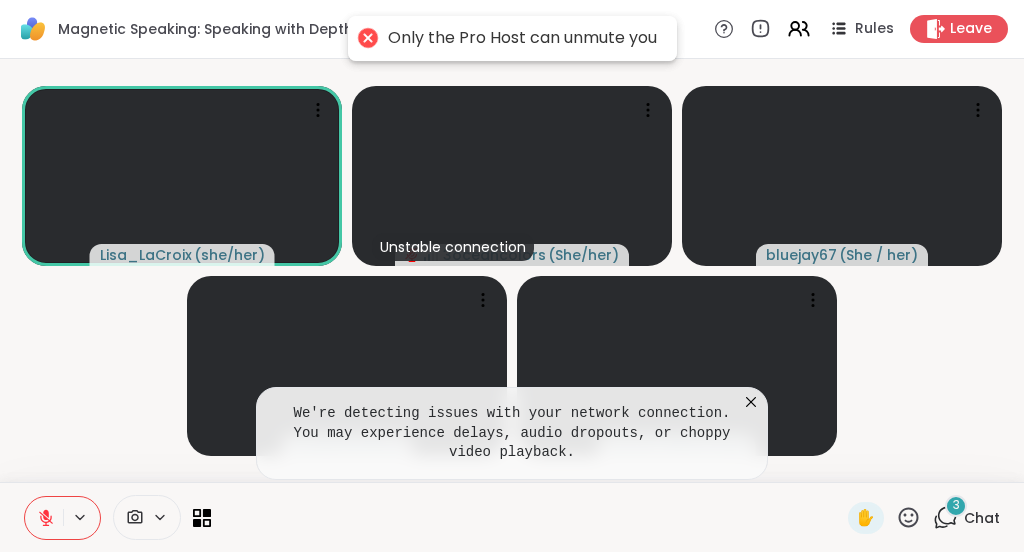 click at bounding box center [529, 517] 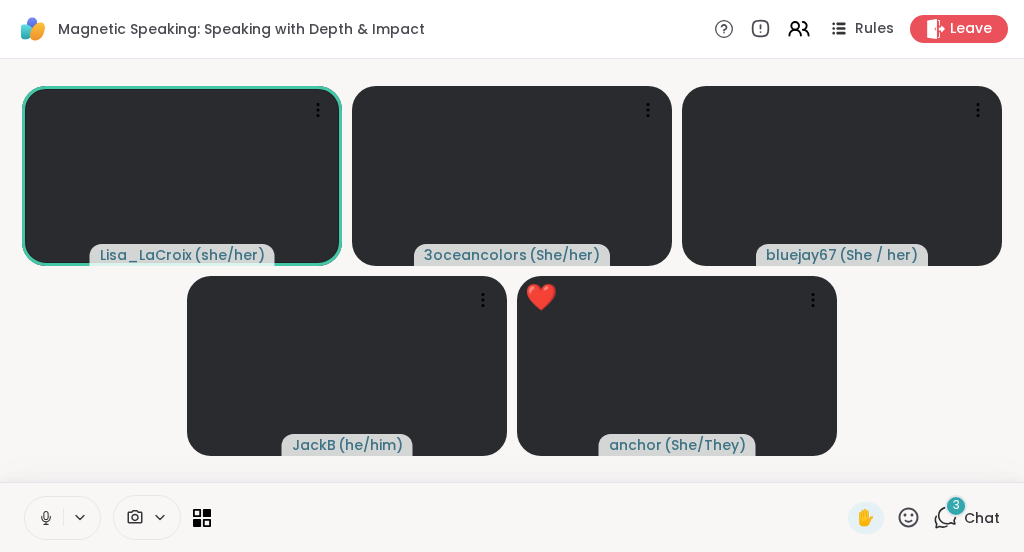 click 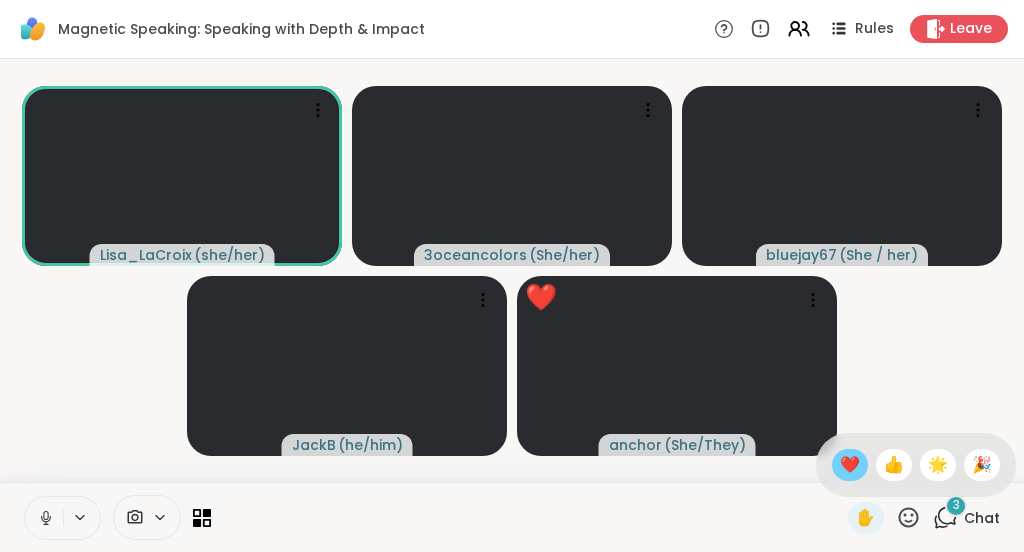 click on "❤️" at bounding box center [850, 465] 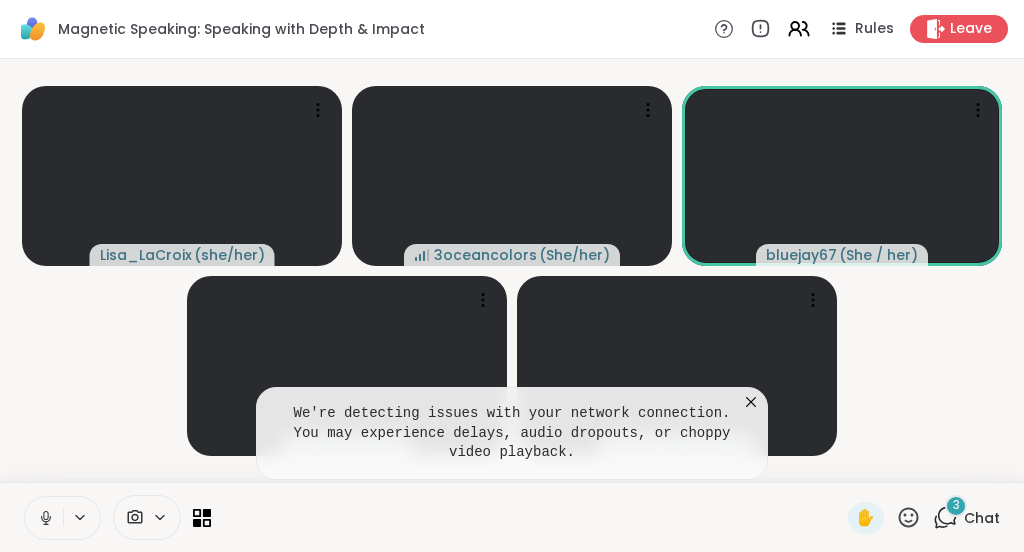 click 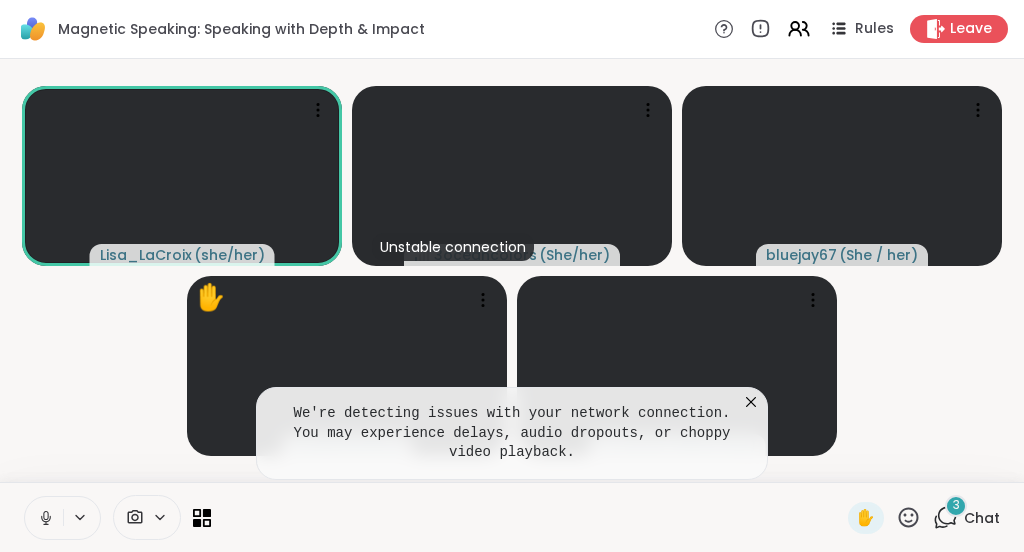 click 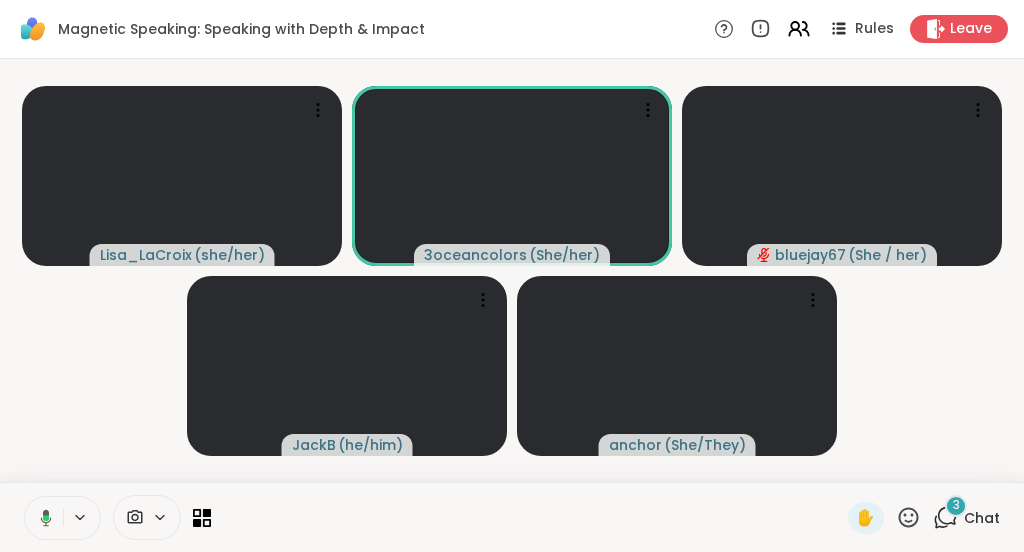 click at bounding box center (42, 518) 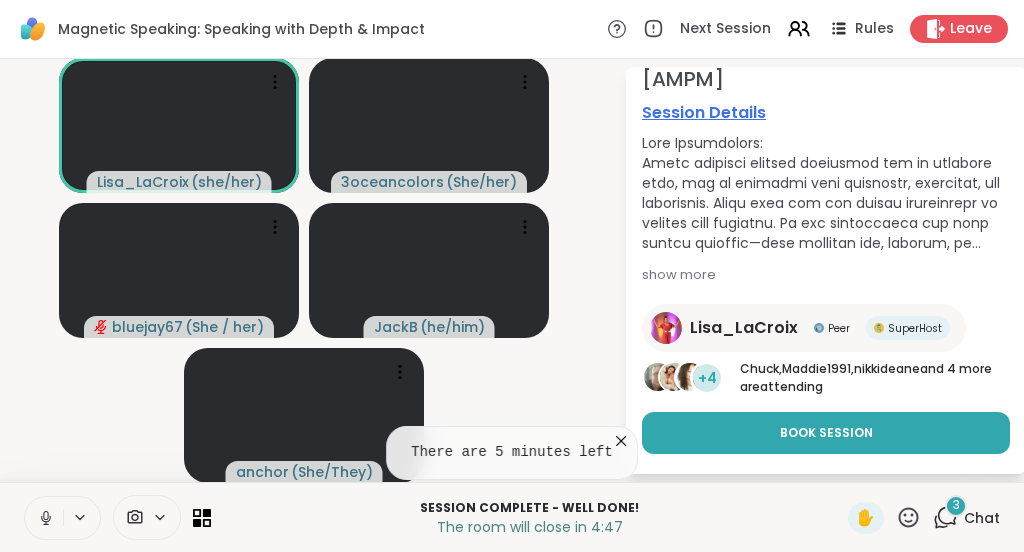 scroll, scrollTop: 181, scrollLeft: 0, axis: vertical 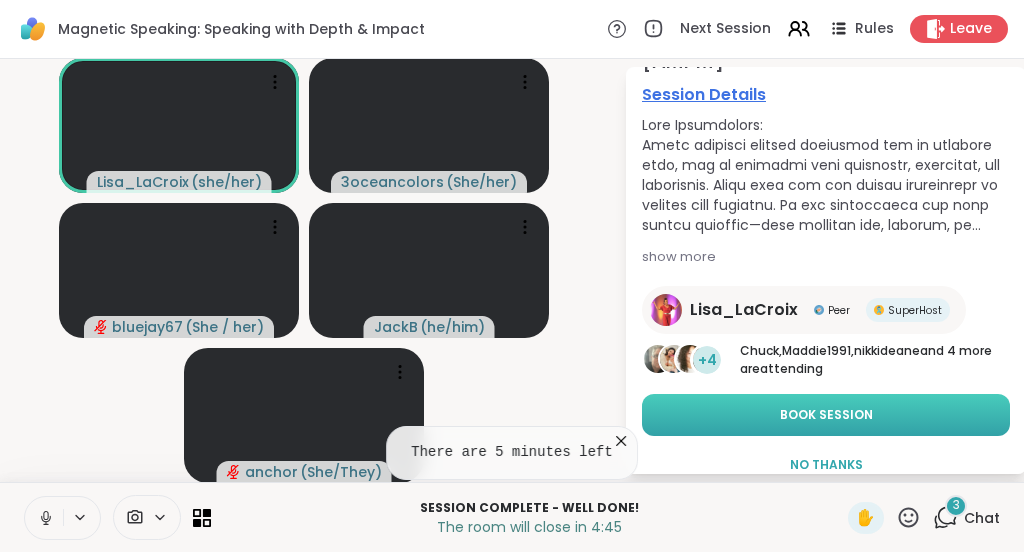 click on "Book Session" at bounding box center [826, 415] 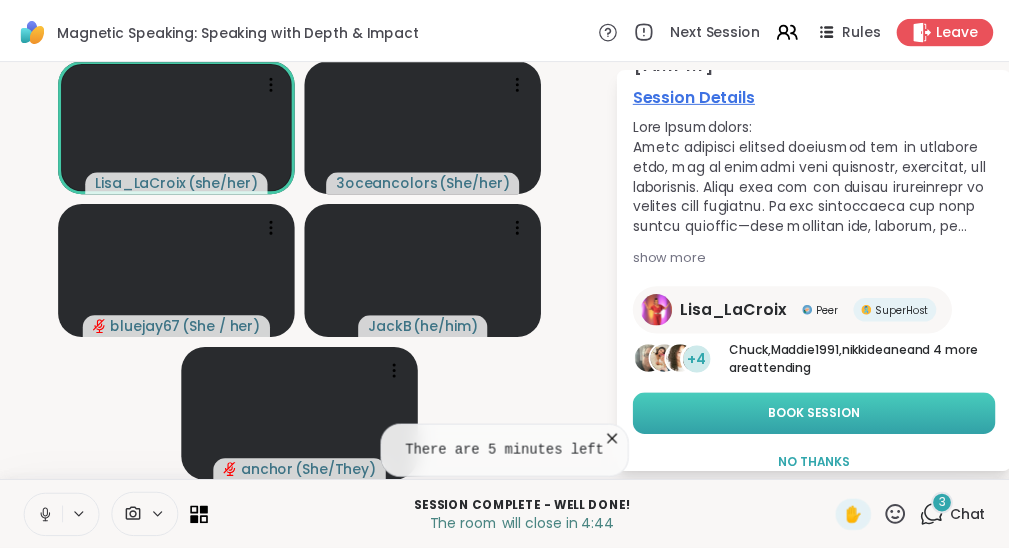 scroll, scrollTop: 131, scrollLeft: 0, axis: vertical 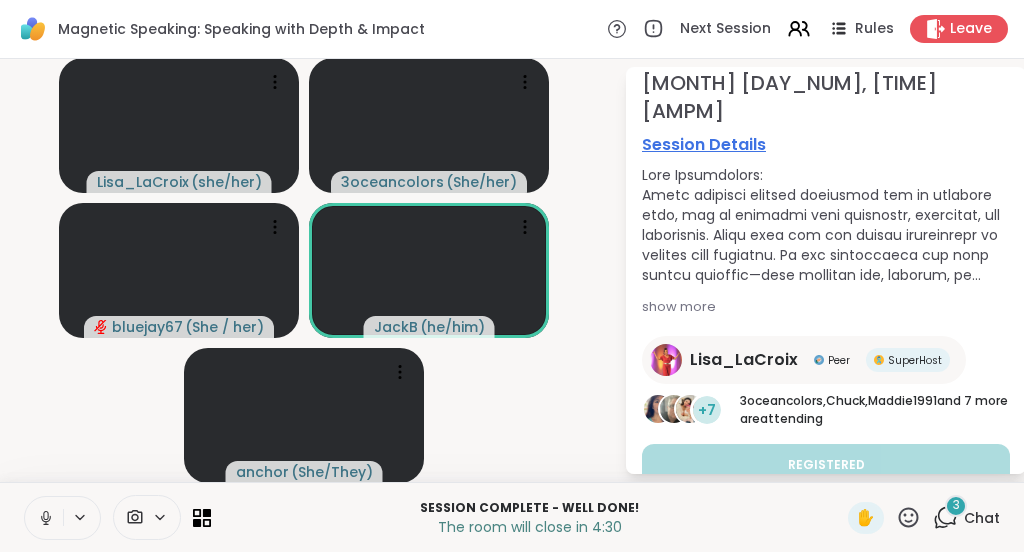 click 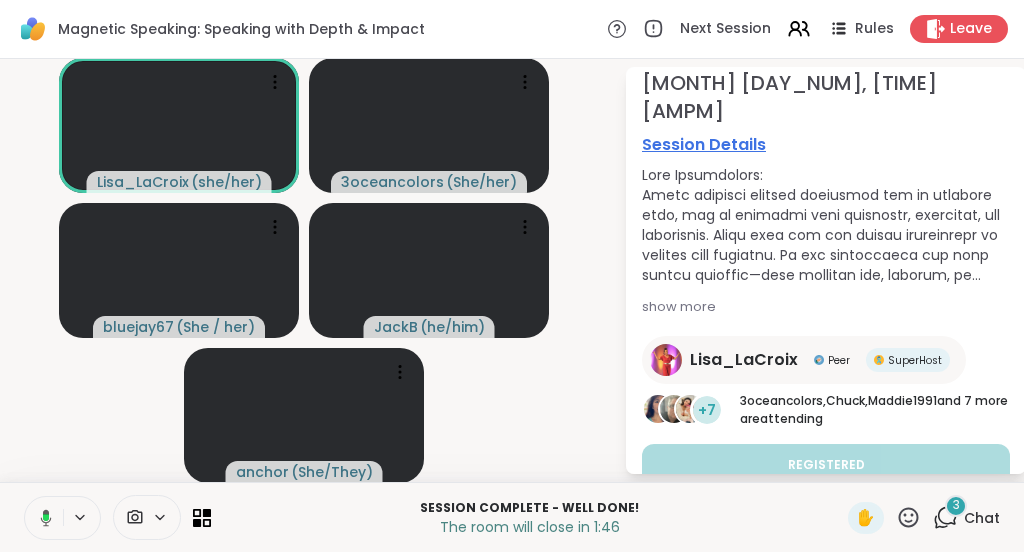 click 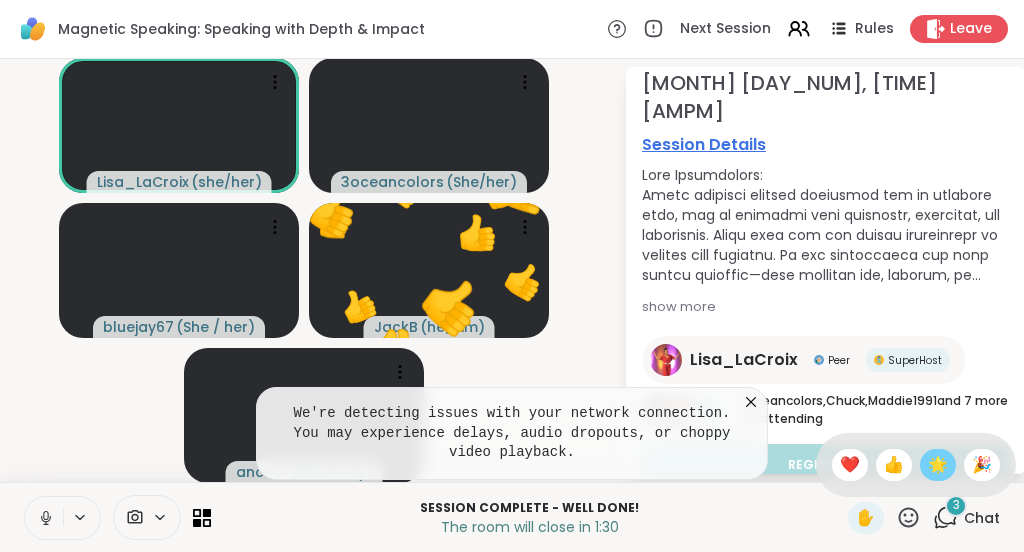 click on "🌟" at bounding box center [938, 465] 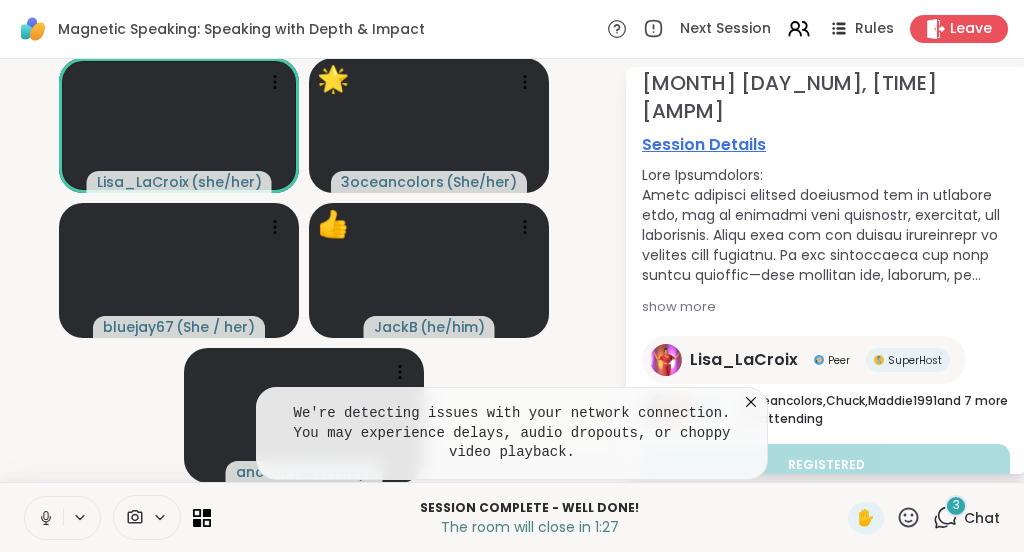 click 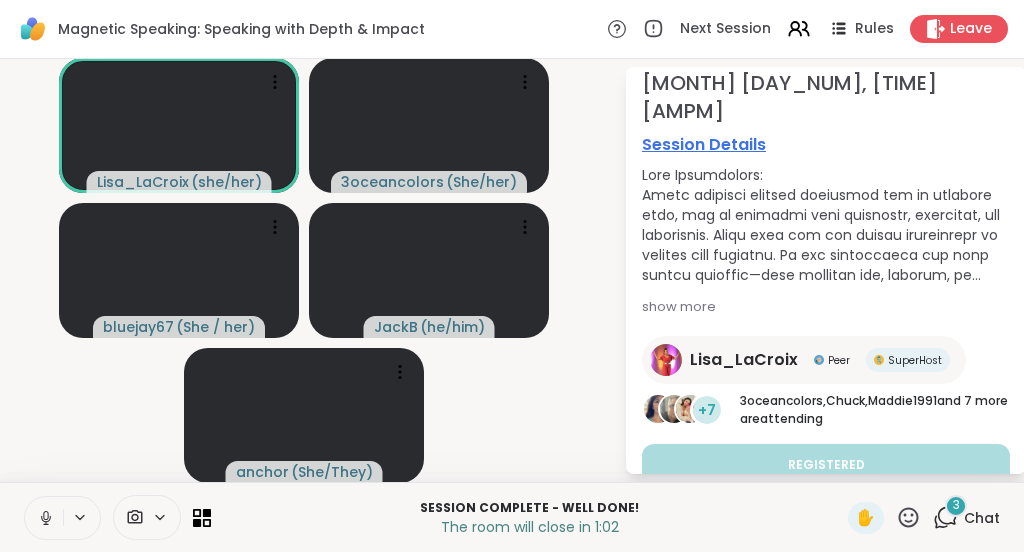click 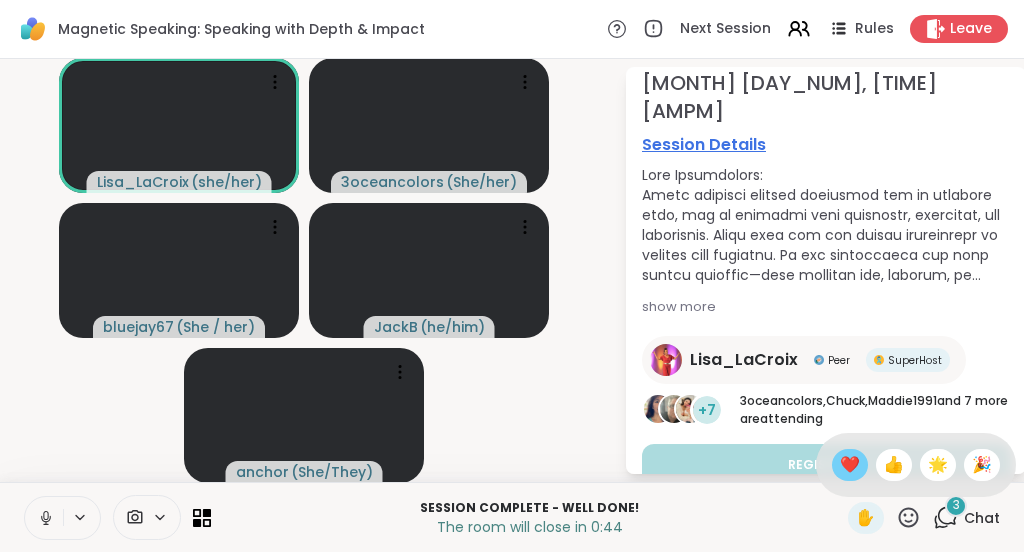 click on "❤️" at bounding box center (850, 465) 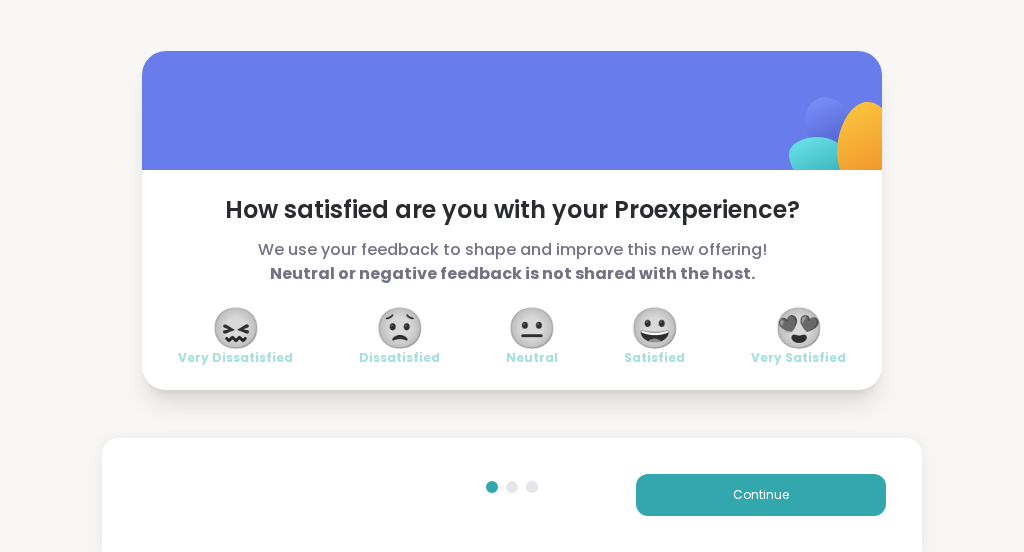 click on "😍" at bounding box center (799, 328) 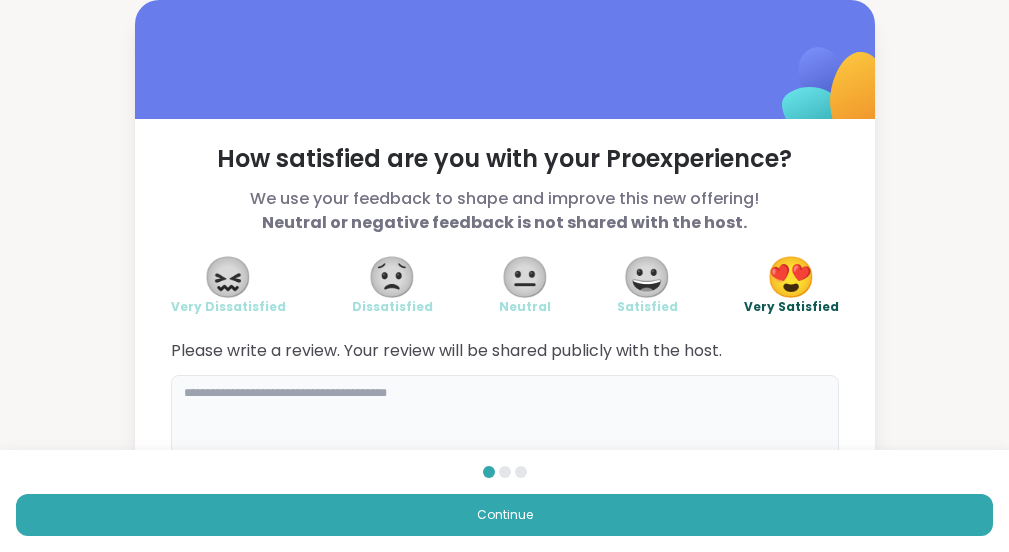 click at bounding box center [505, 423] 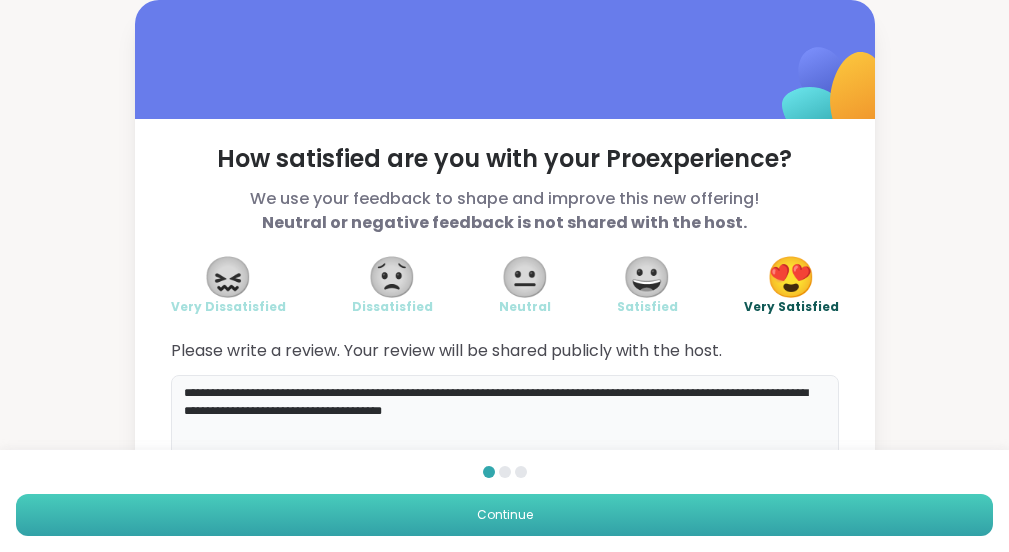 type on "**********" 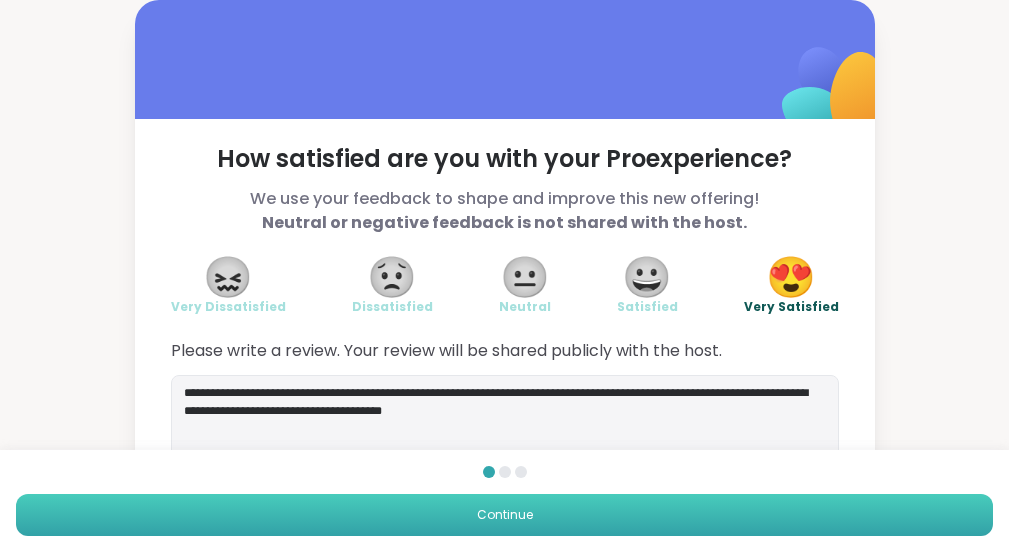 click on "Continue" at bounding box center [504, 515] 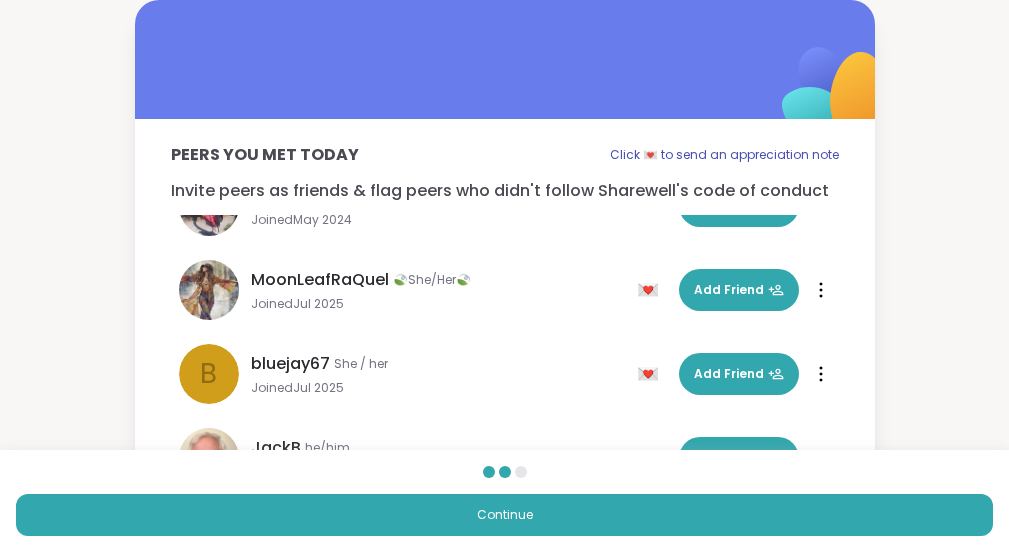 scroll, scrollTop: 60, scrollLeft: 0, axis: vertical 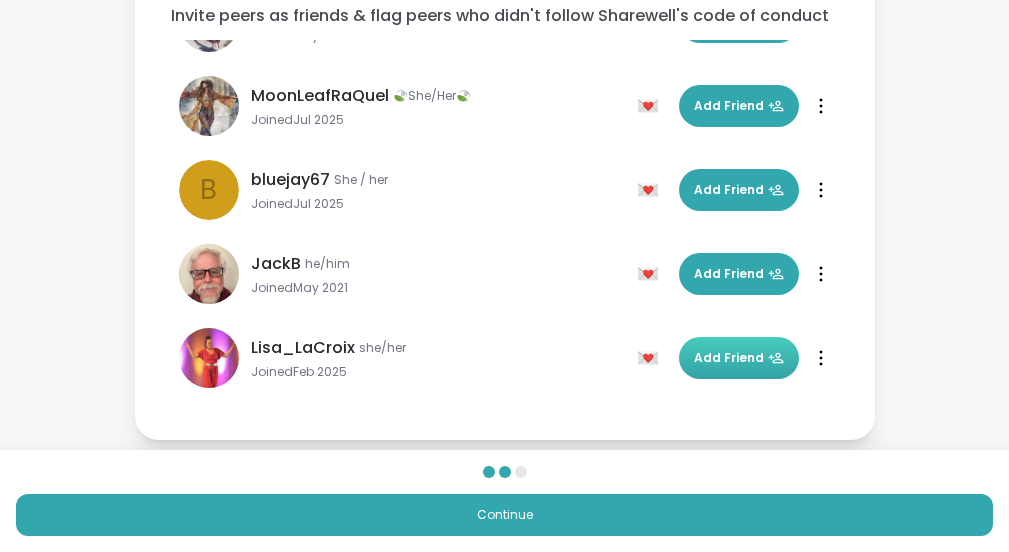 click on "Add Friend" at bounding box center (739, 358) 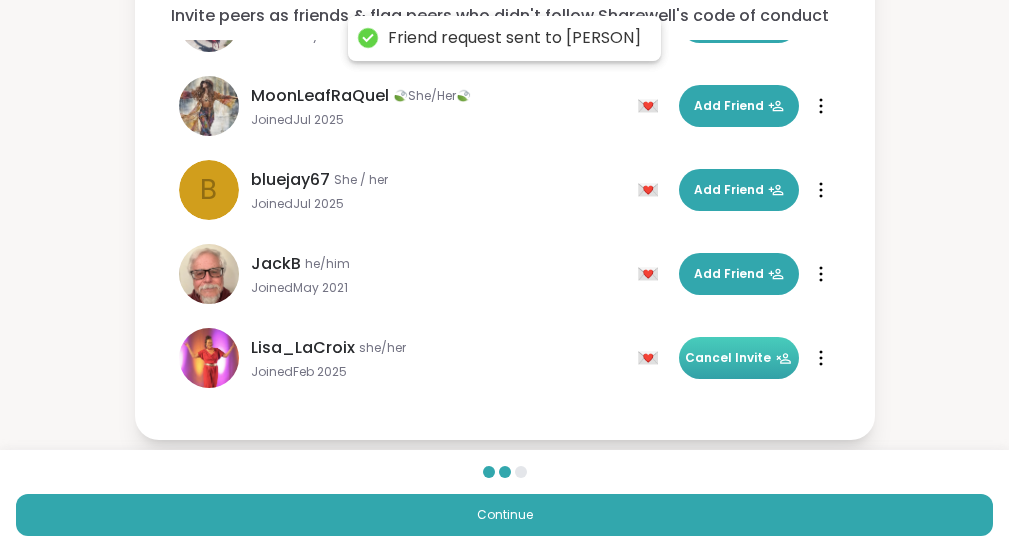 scroll, scrollTop: 0, scrollLeft: 0, axis: both 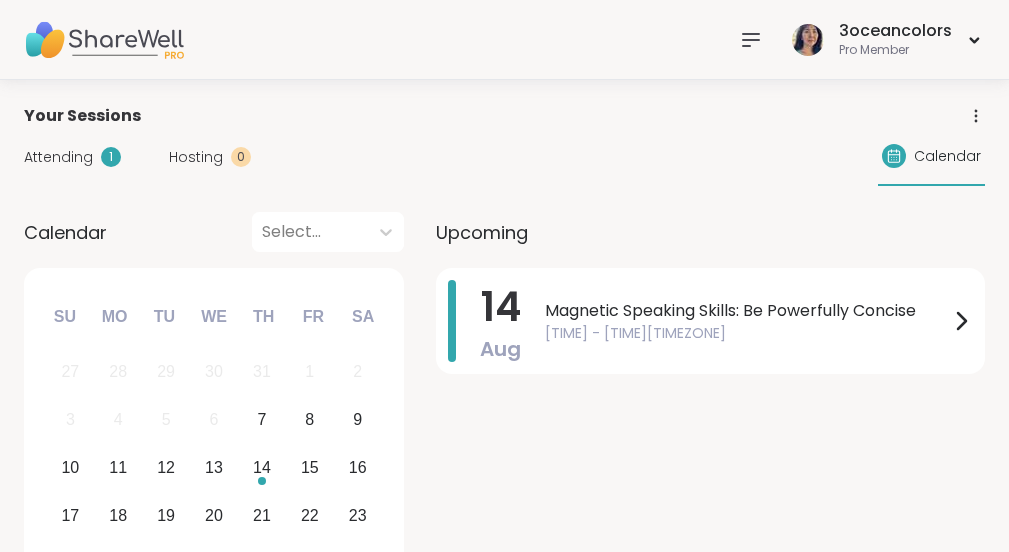 click 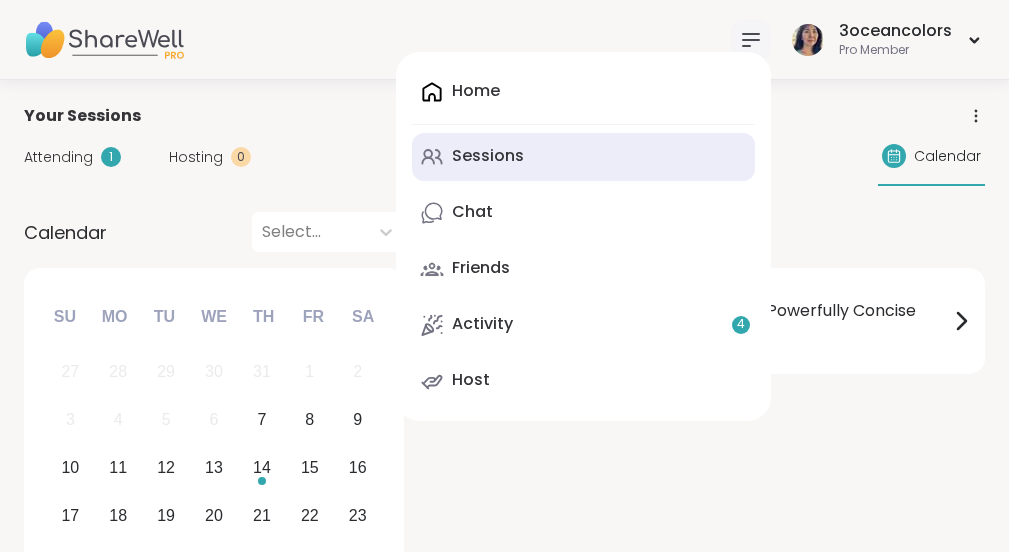 click on "Sessions" at bounding box center [488, 156] 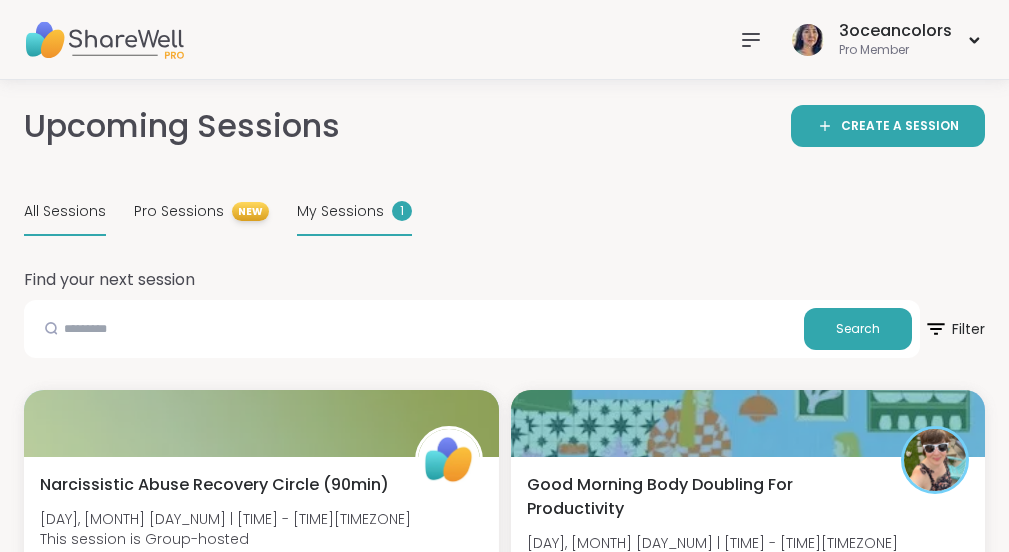 click on "My Sessions" at bounding box center [340, 211] 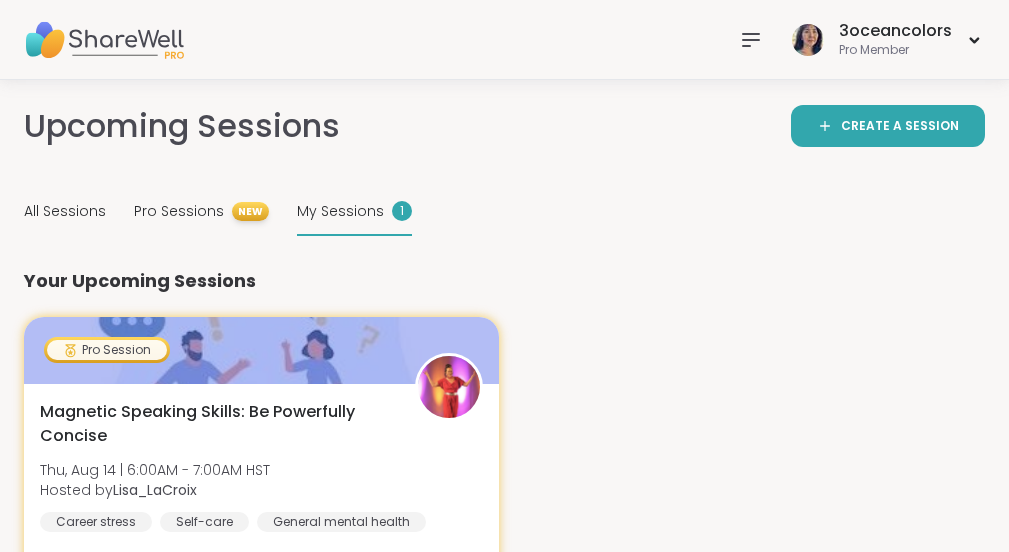 scroll, scrollTop: 1, scrollLeft: 0, axis: vertical 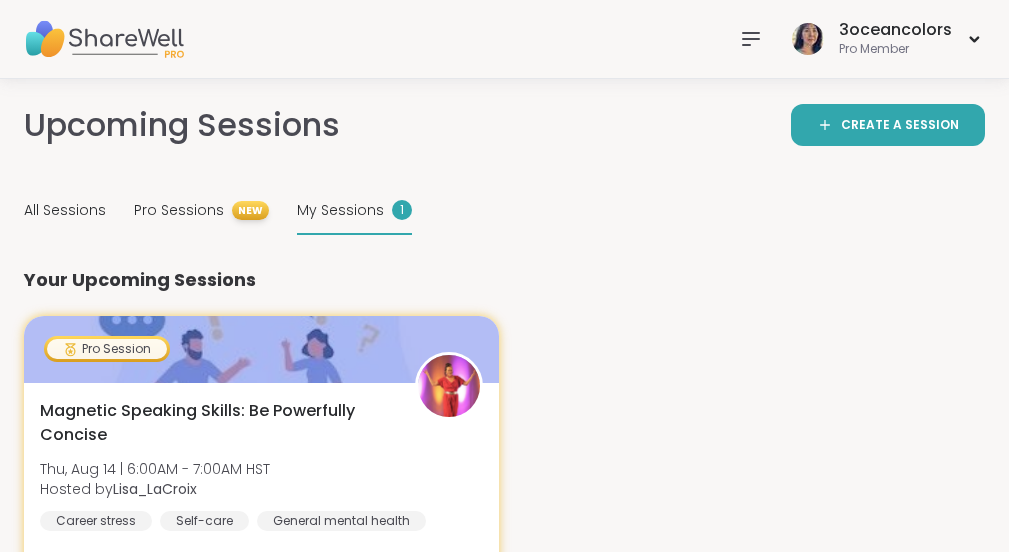 click 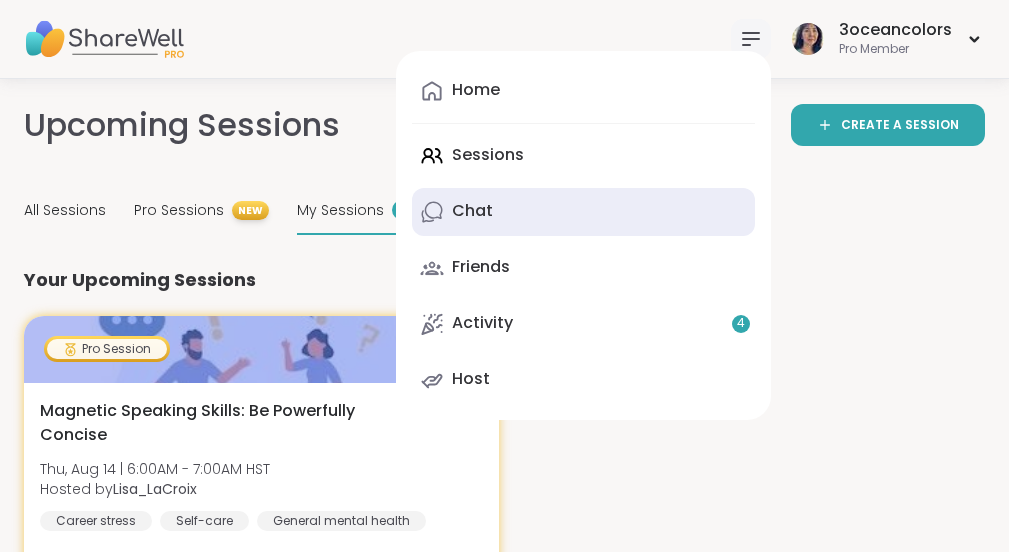 click on "Chat" at bounding box center [583, 212] 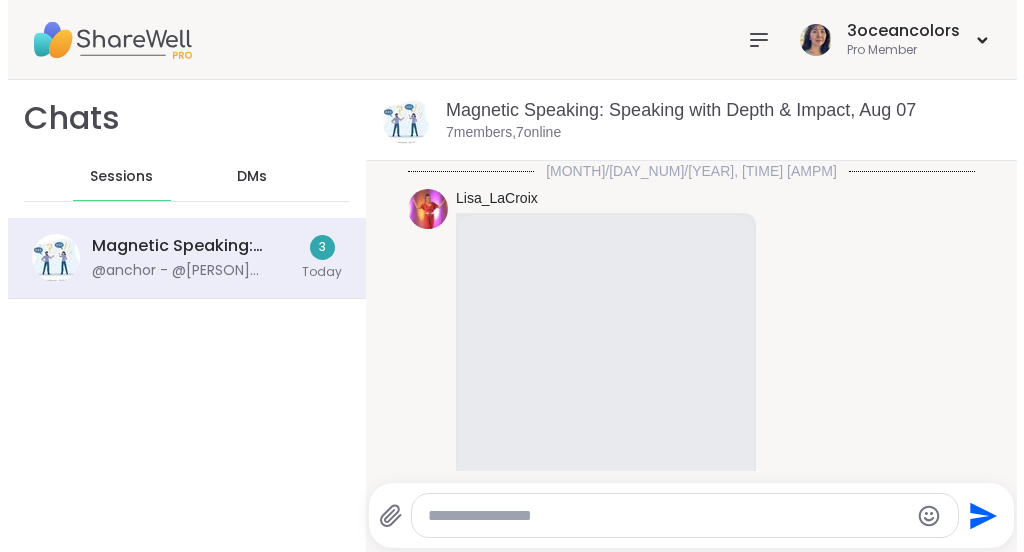 scroll, scrollTop: 0, scrollLeft: 0, axis: both 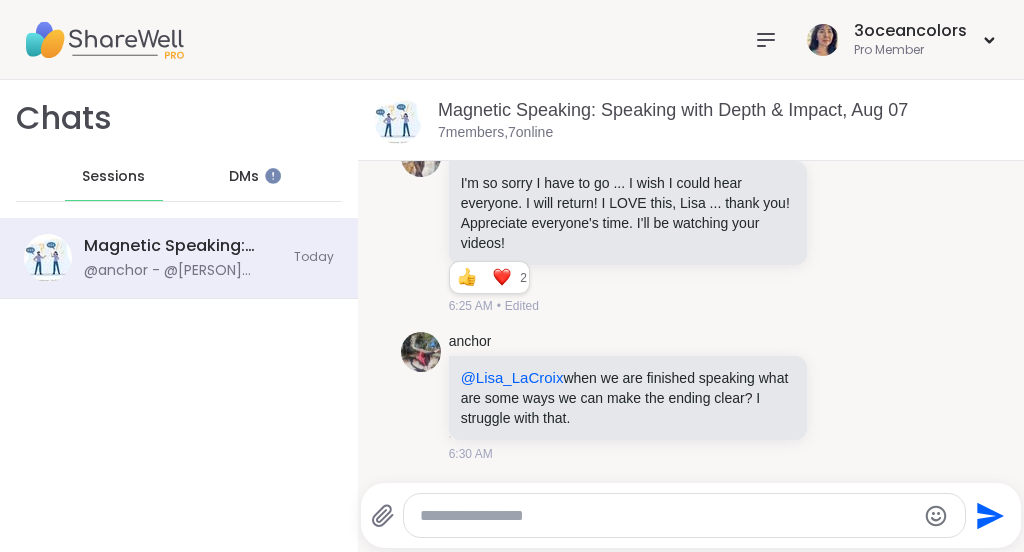 click at bounding box center (667, 516) 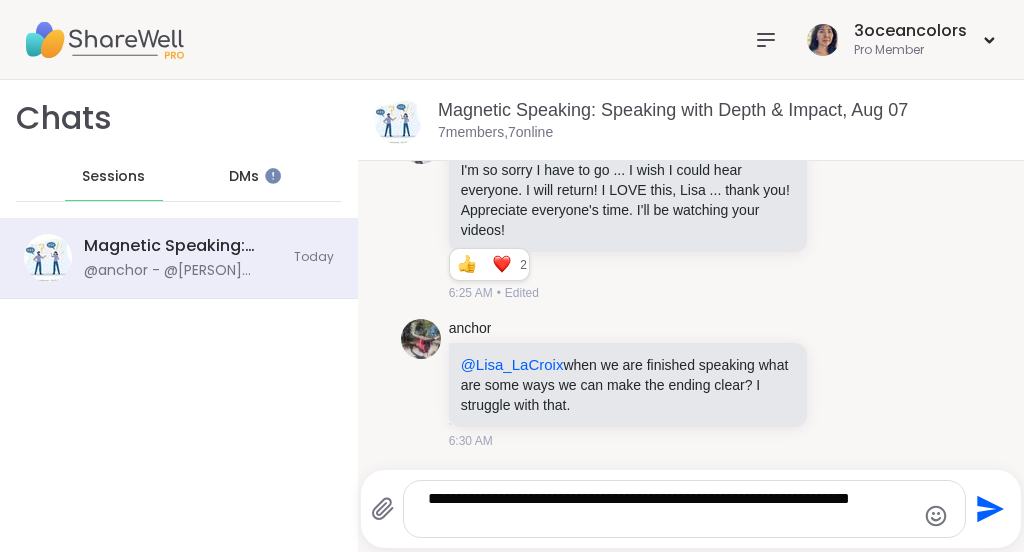 type on "**********" 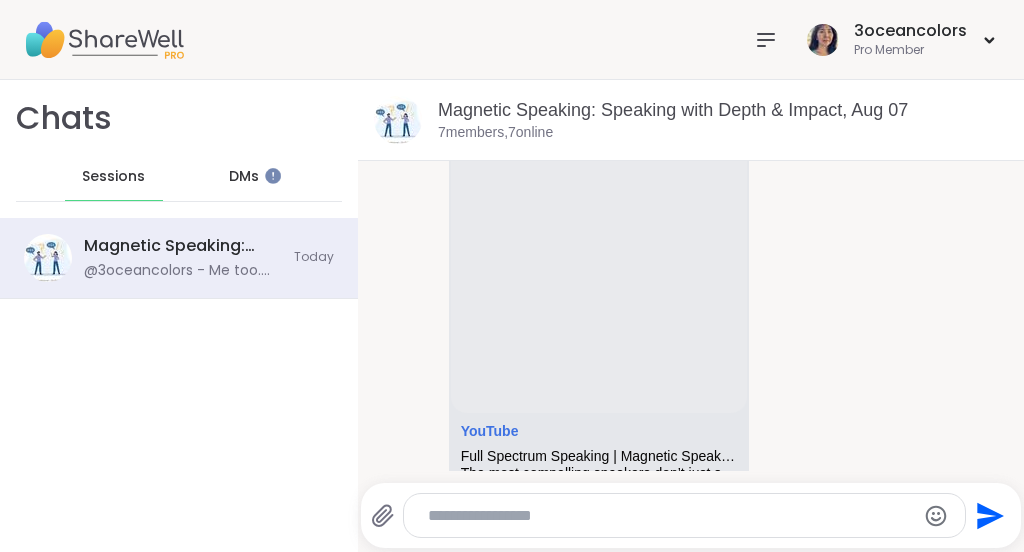 scroll, scrollTop: 0, scrollLeft: 0, axis: both 